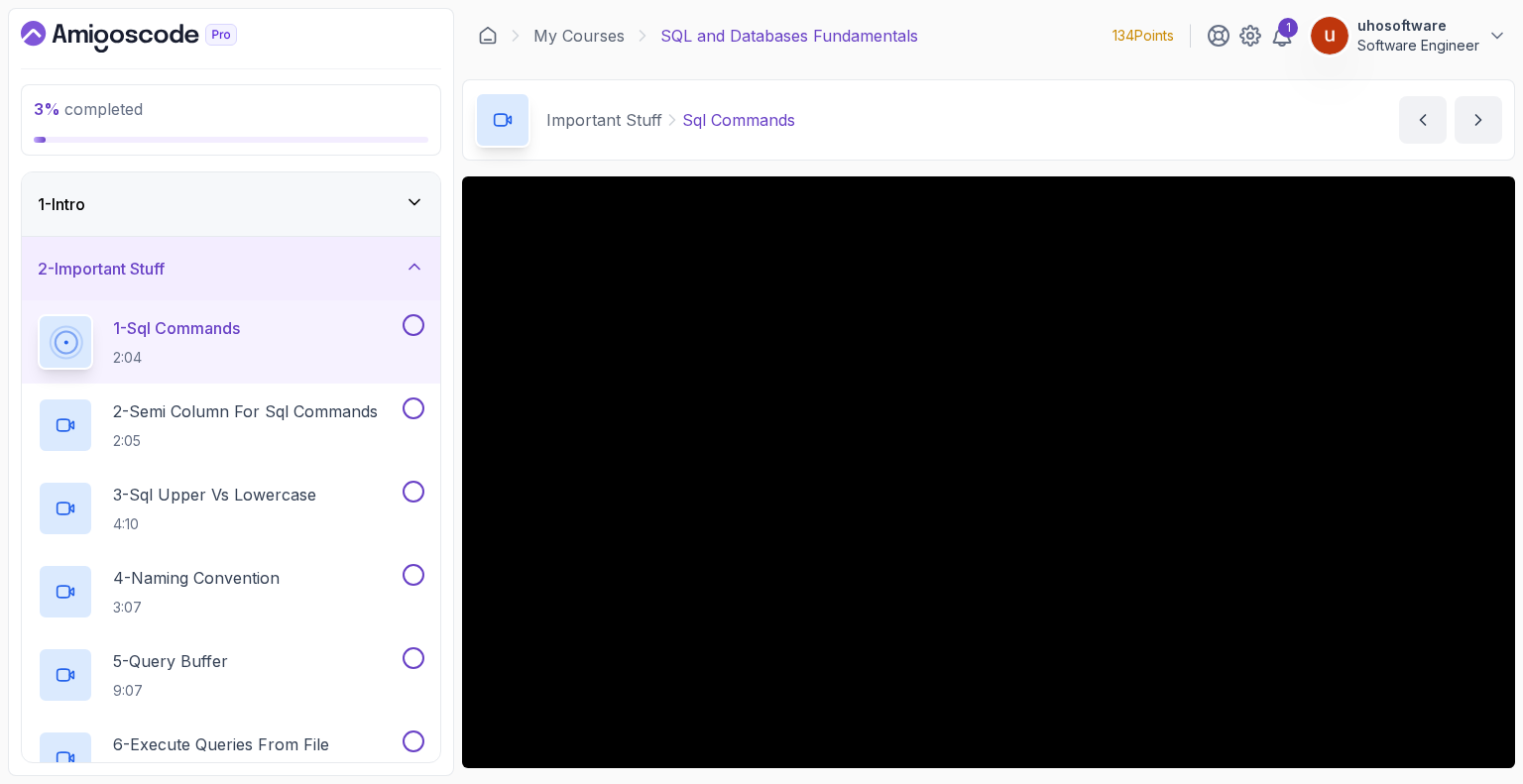 scroll, scrollTop: 0, scrollLeft: 0, axis: both 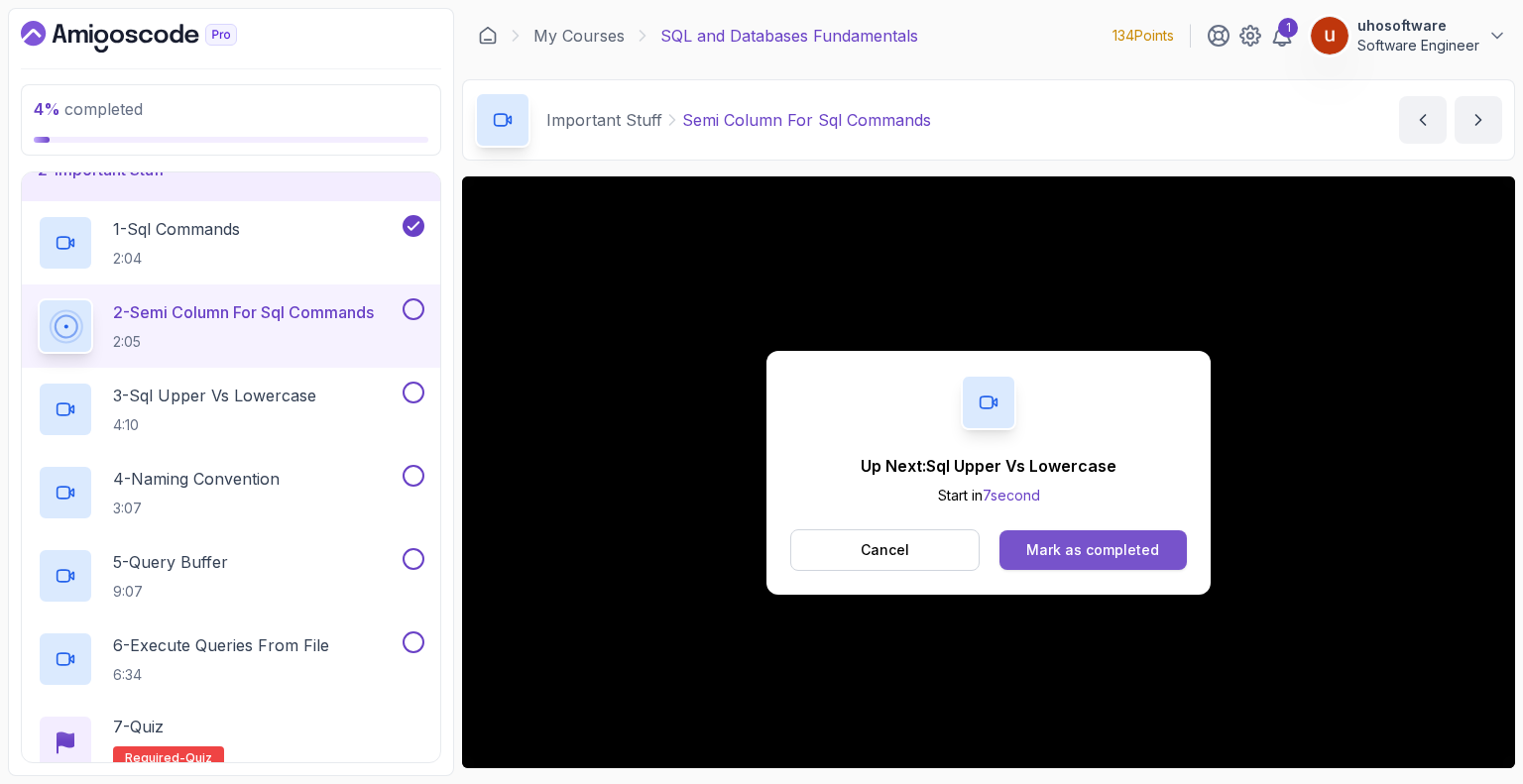 click on "Mark as completed" at bounding box center (1093, 550) 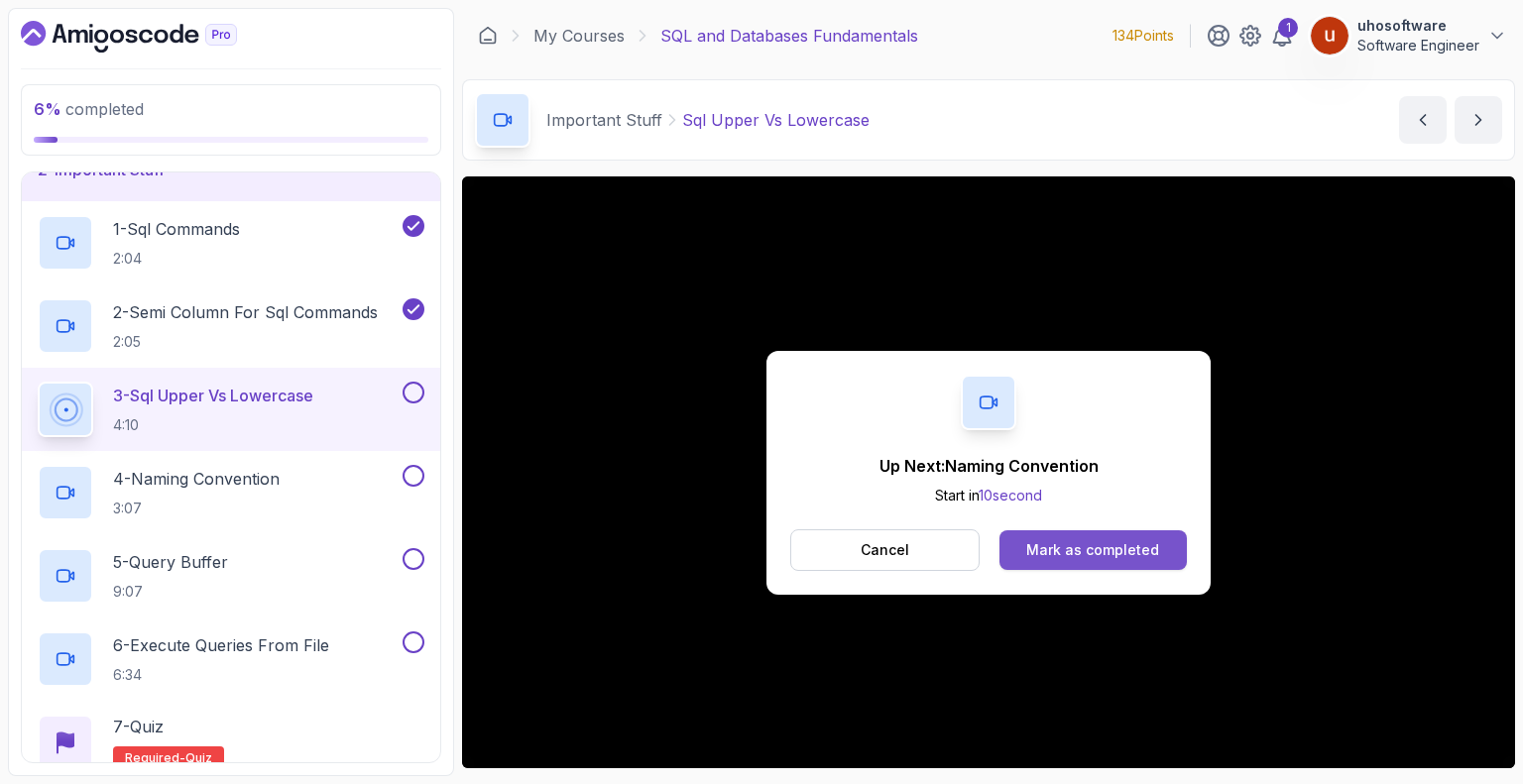 click on "Mark as completed" at bounding box center (1093, 550) 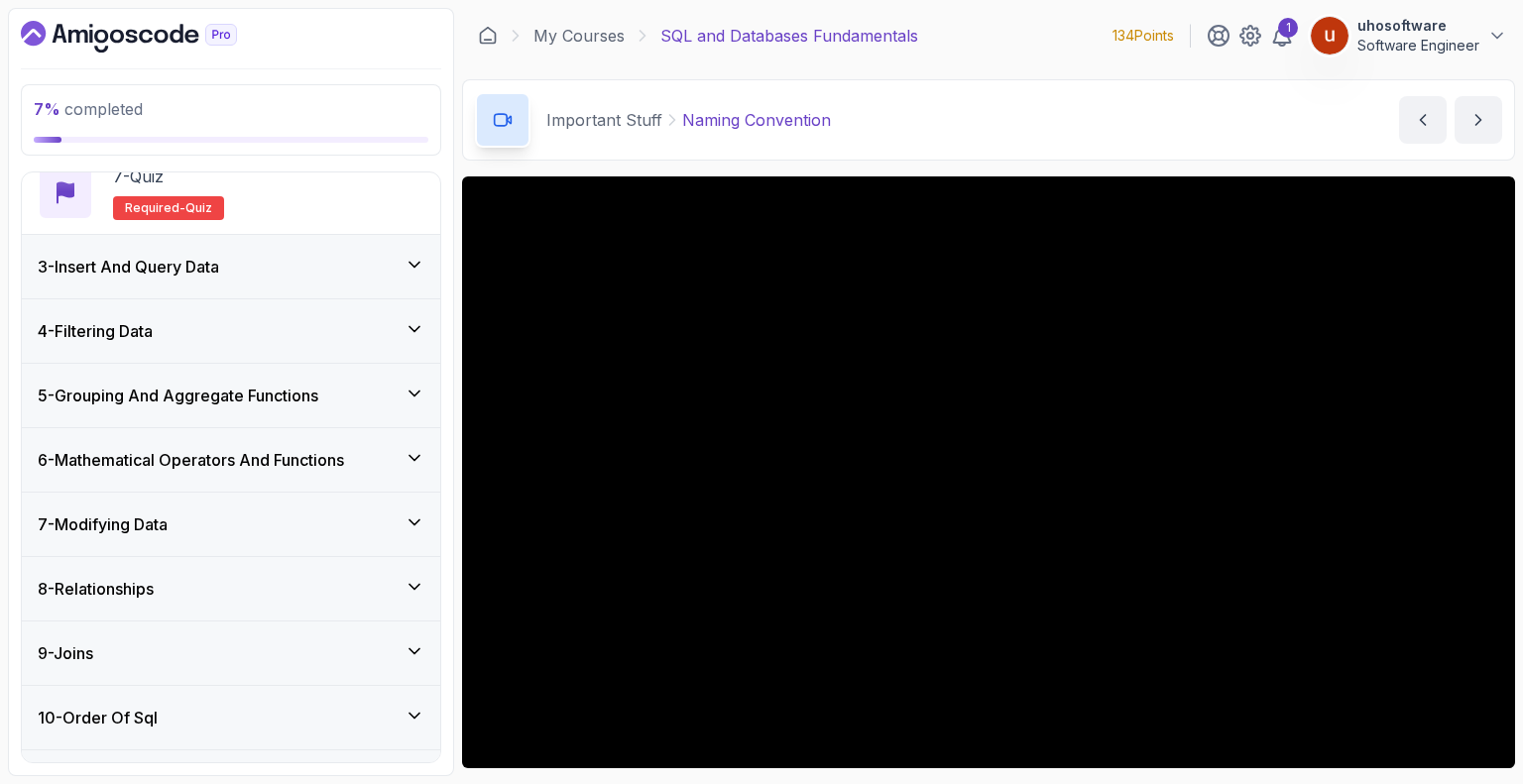 scroll, scrollTop: 698, scrollLeft: 0, axis: vertical 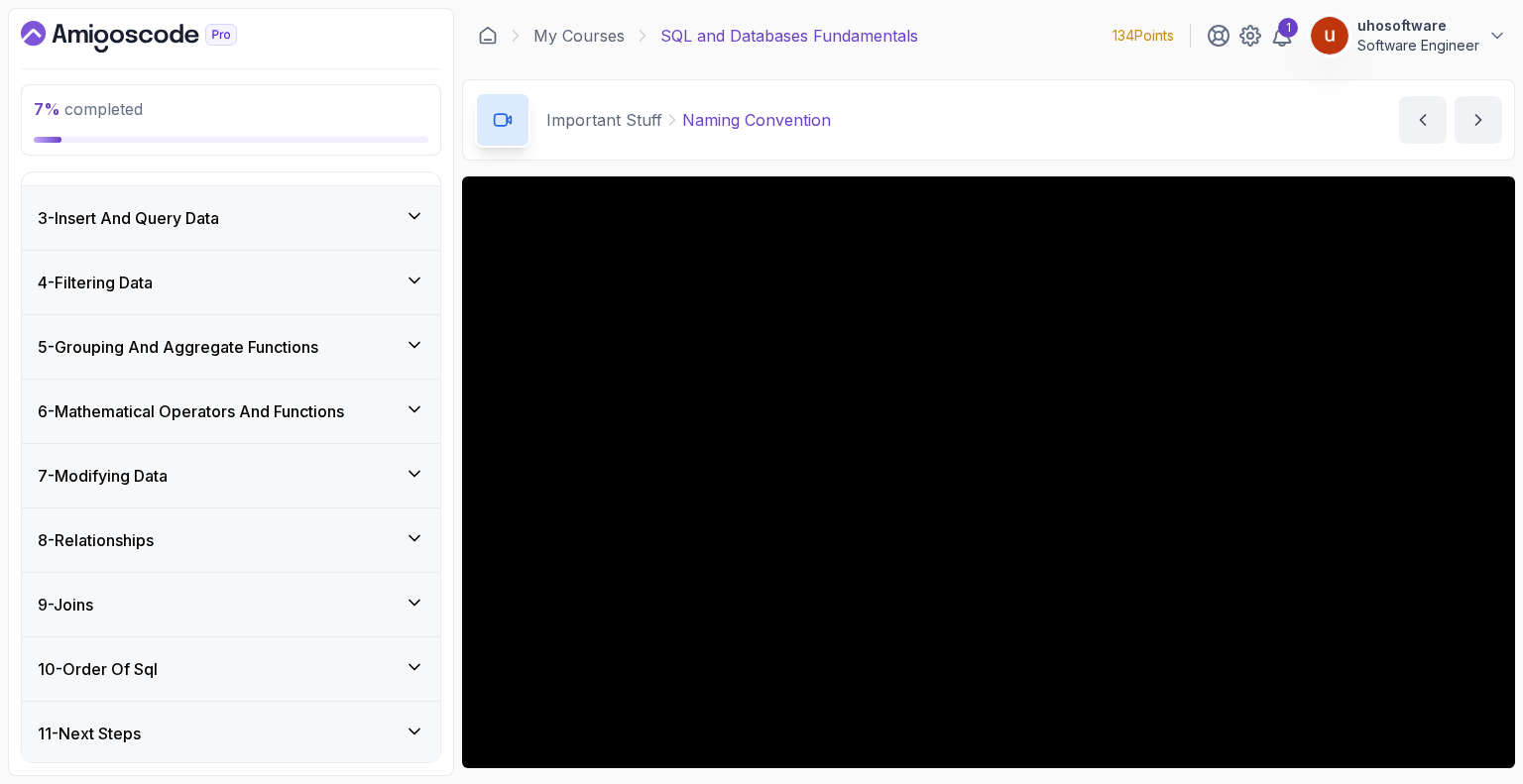 click on "11  -  Next Steps" at bounding box center (231, 733) 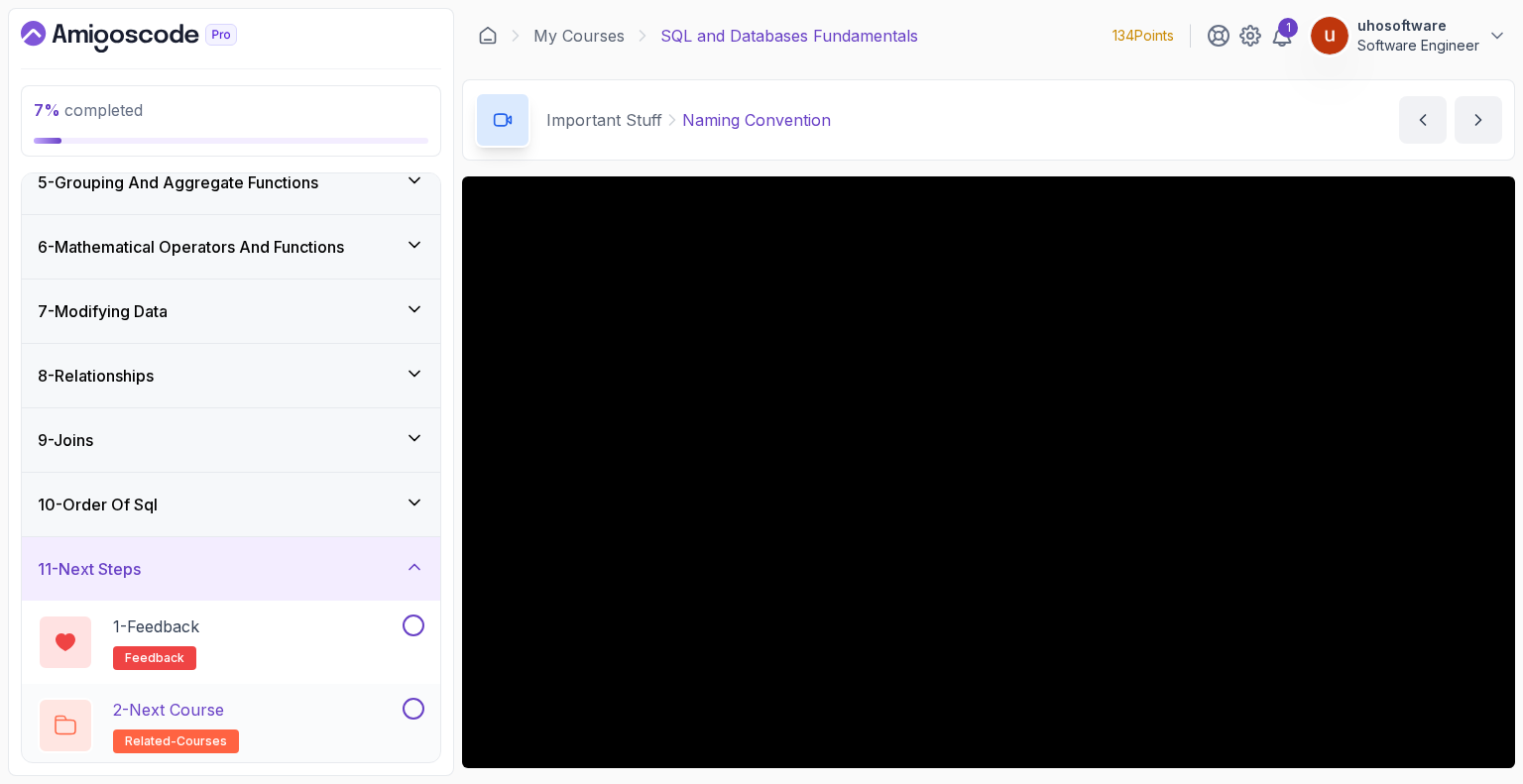 scroll, scrollTop: 281, scrollLeft: 0, axis: vertical 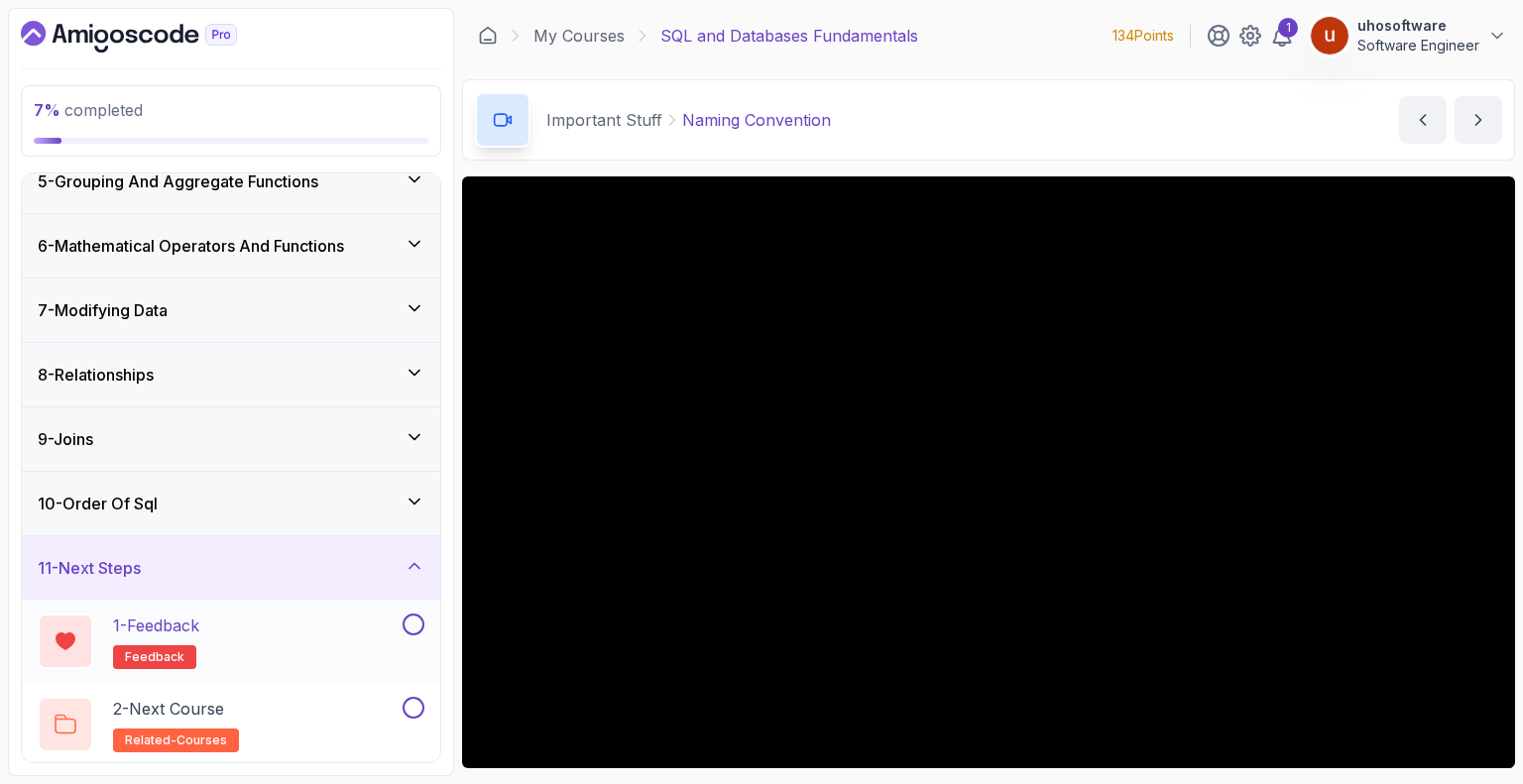 click at bounding box center [413, 624] 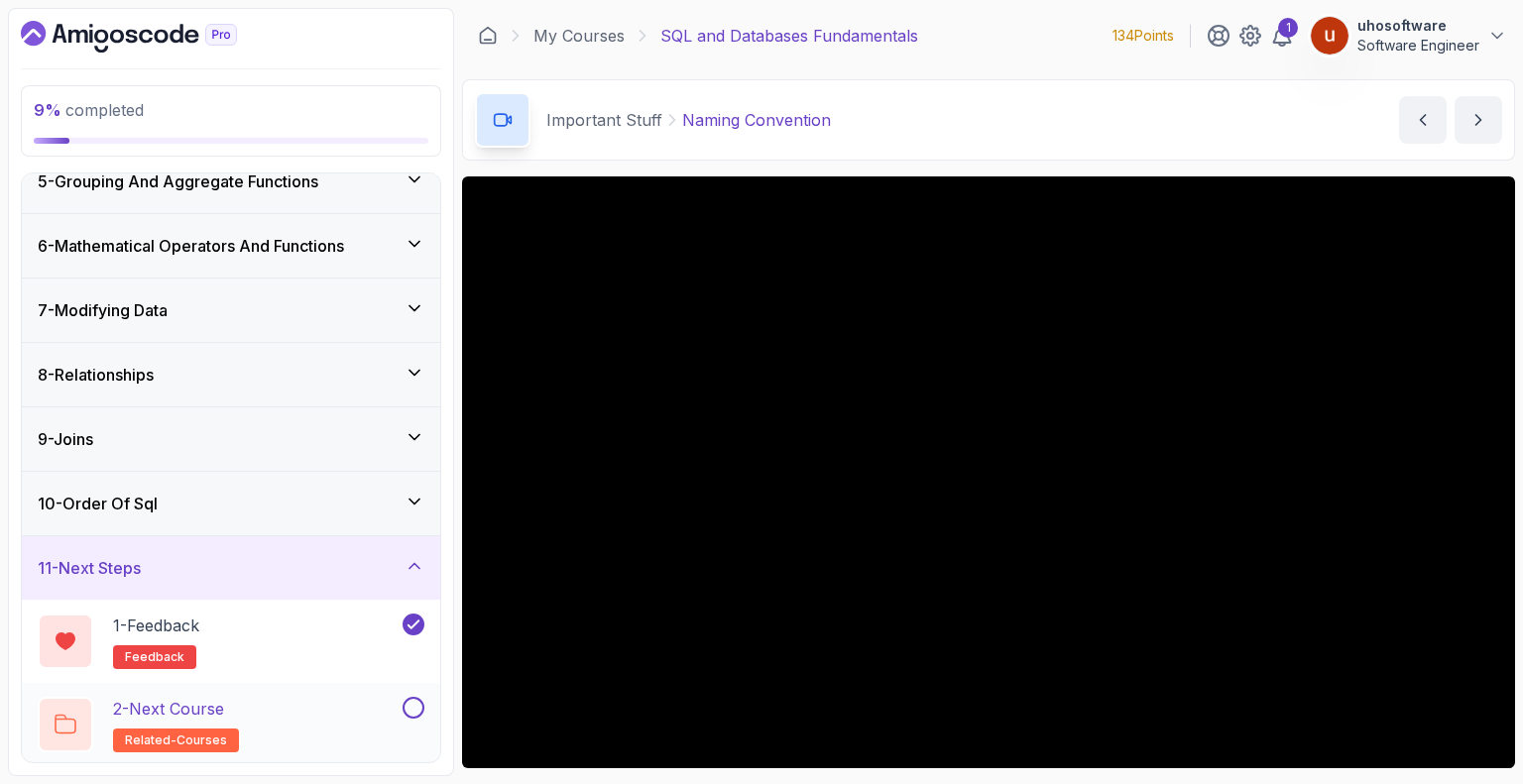 click at bounding box center [413, 708] 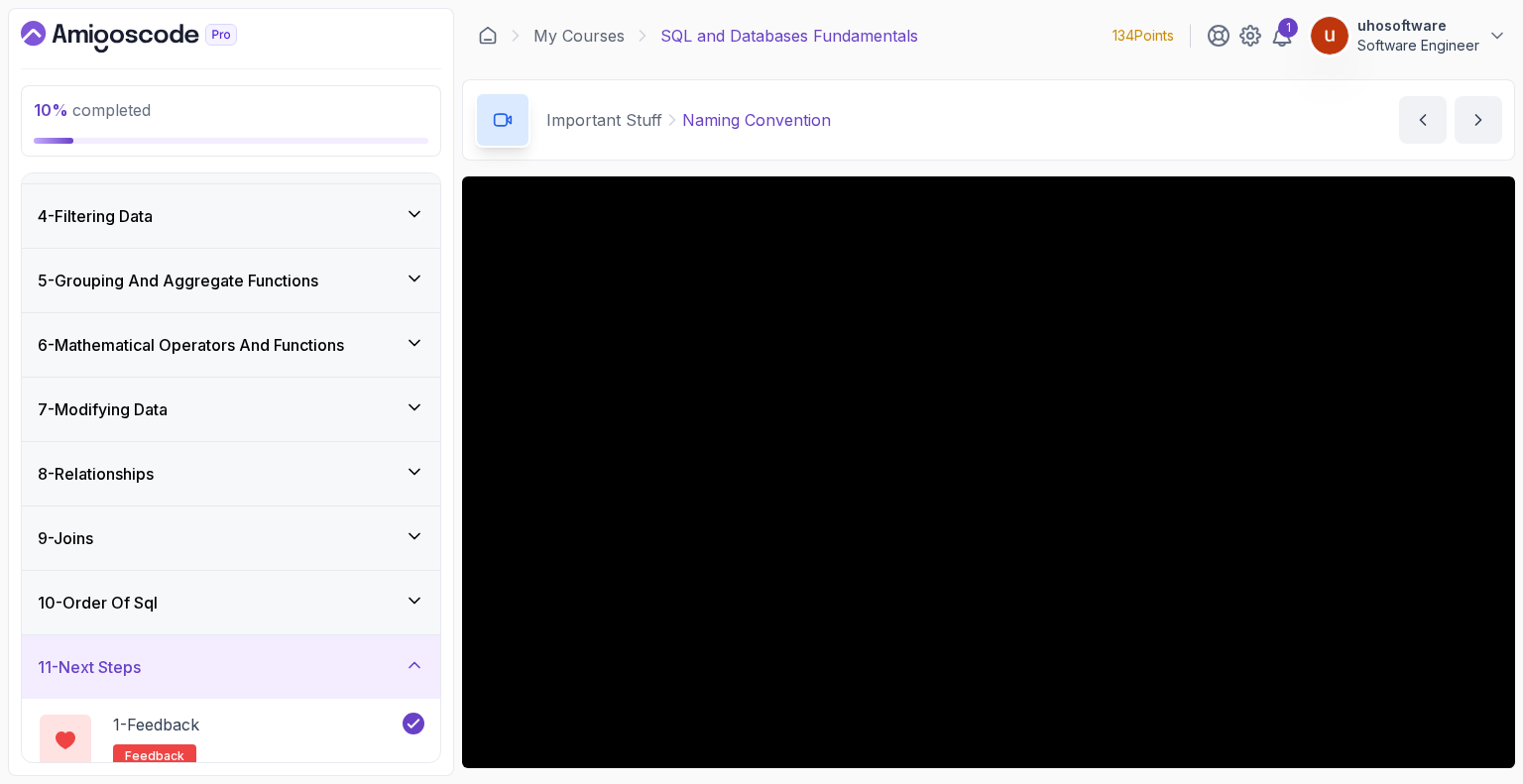 click on "11  -  Next Steps" at bounding box center [231, 667] 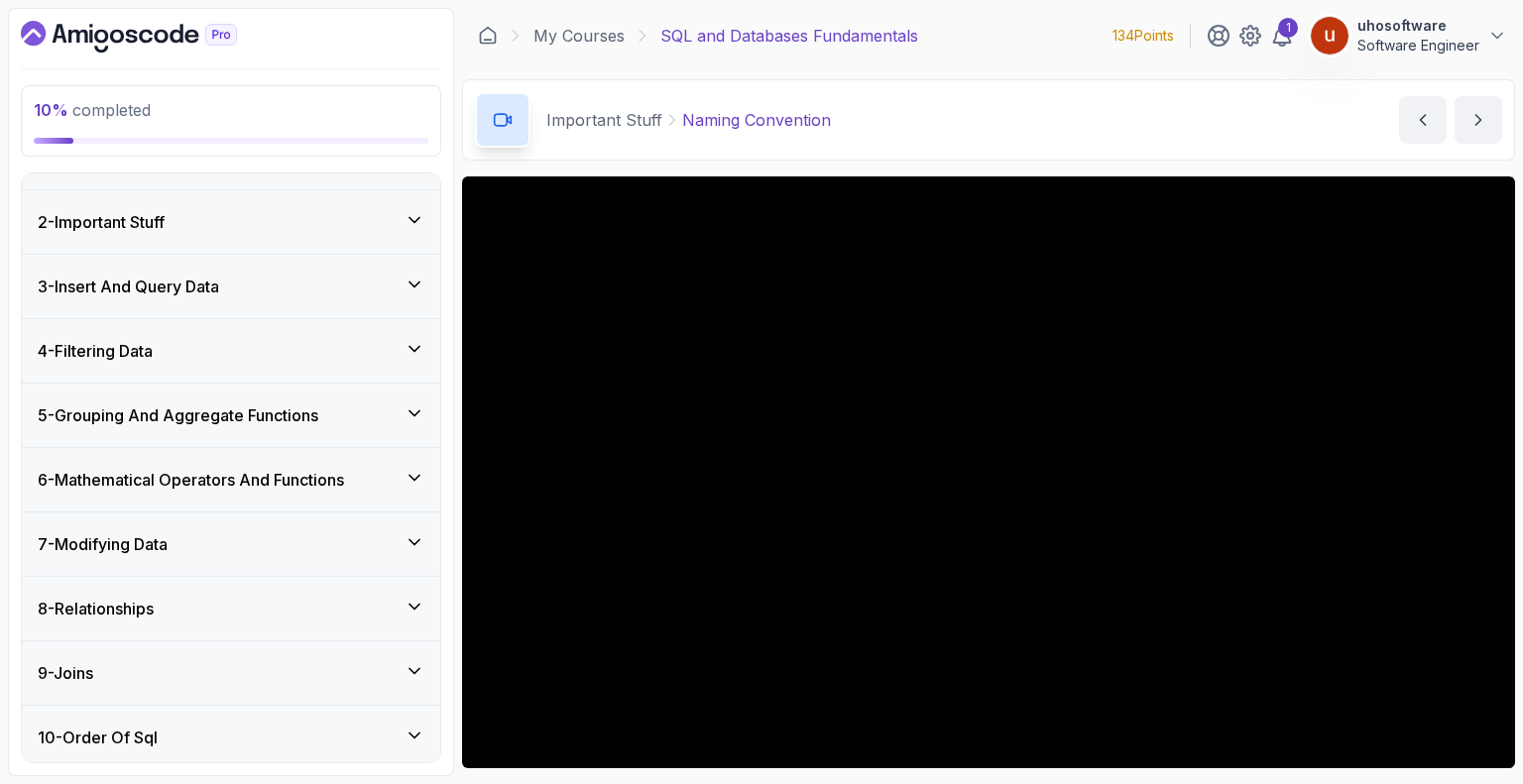 scroll, scrollTop: 0, scrollLeft: 0, axis: both 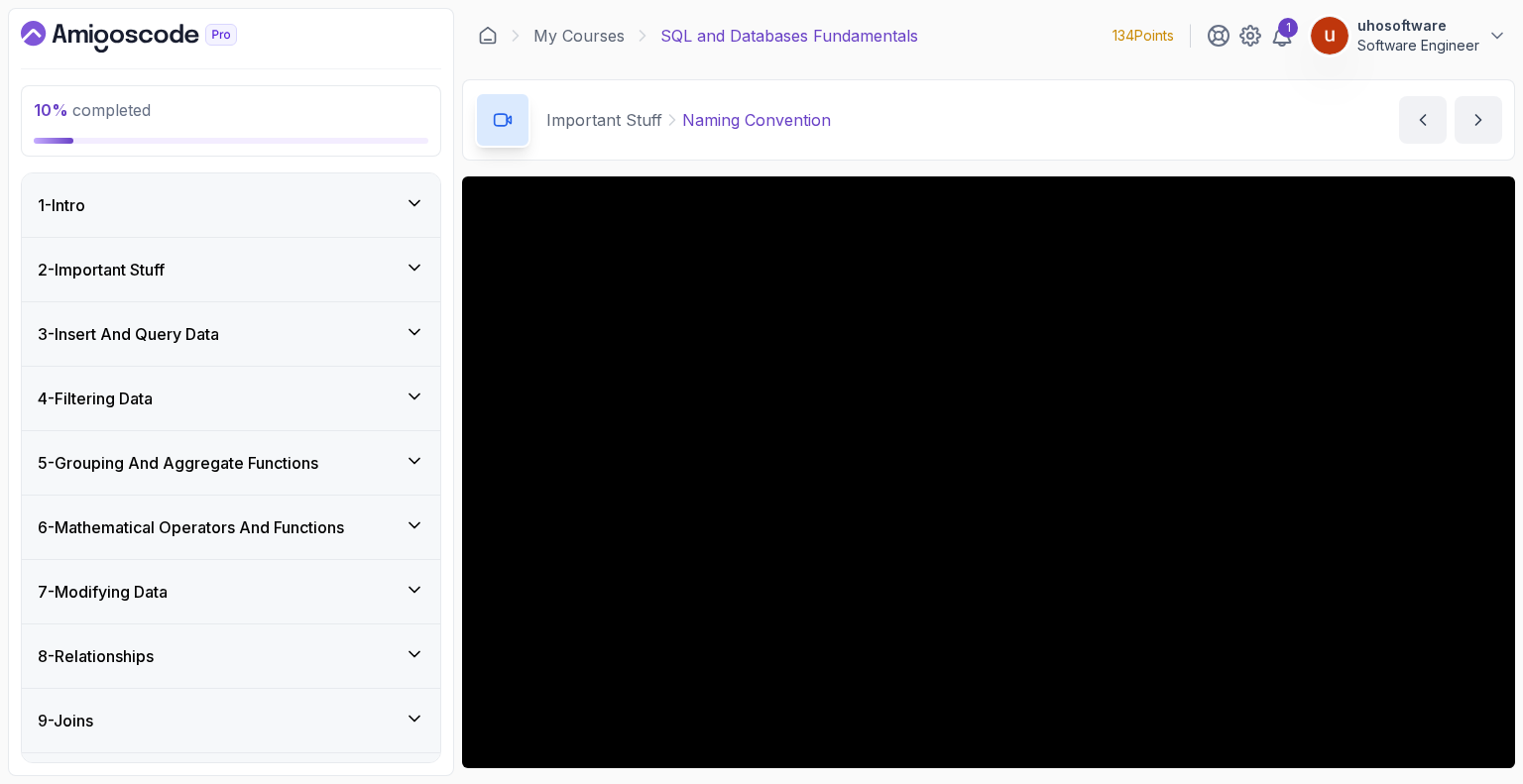 click on "1  -  Intro" at bounding box center (231, 205) 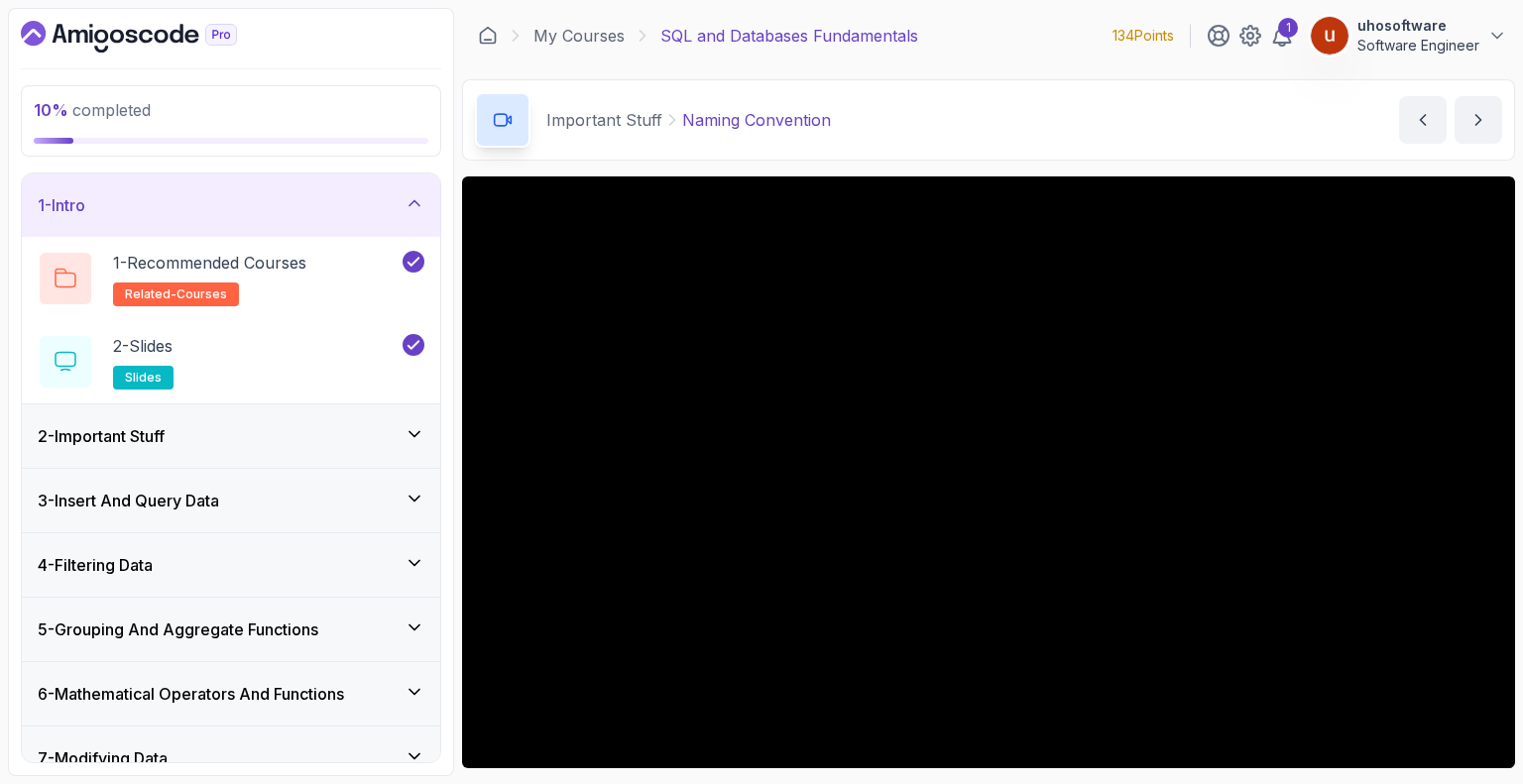 click on "1  -  Intro" at bounding box center (231, 205) 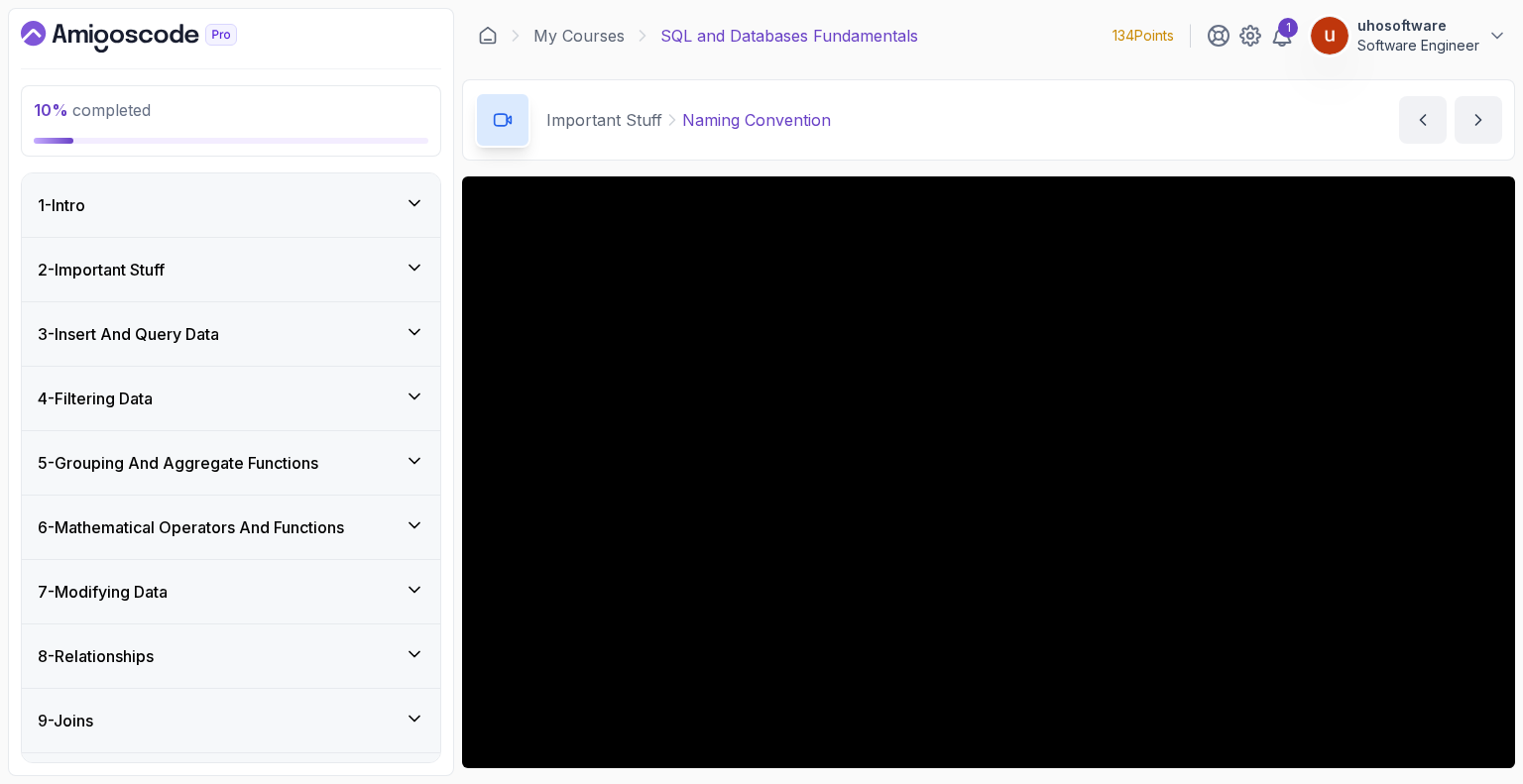 click on "2  -  Important Stuff" at bounding box center (101, 270) 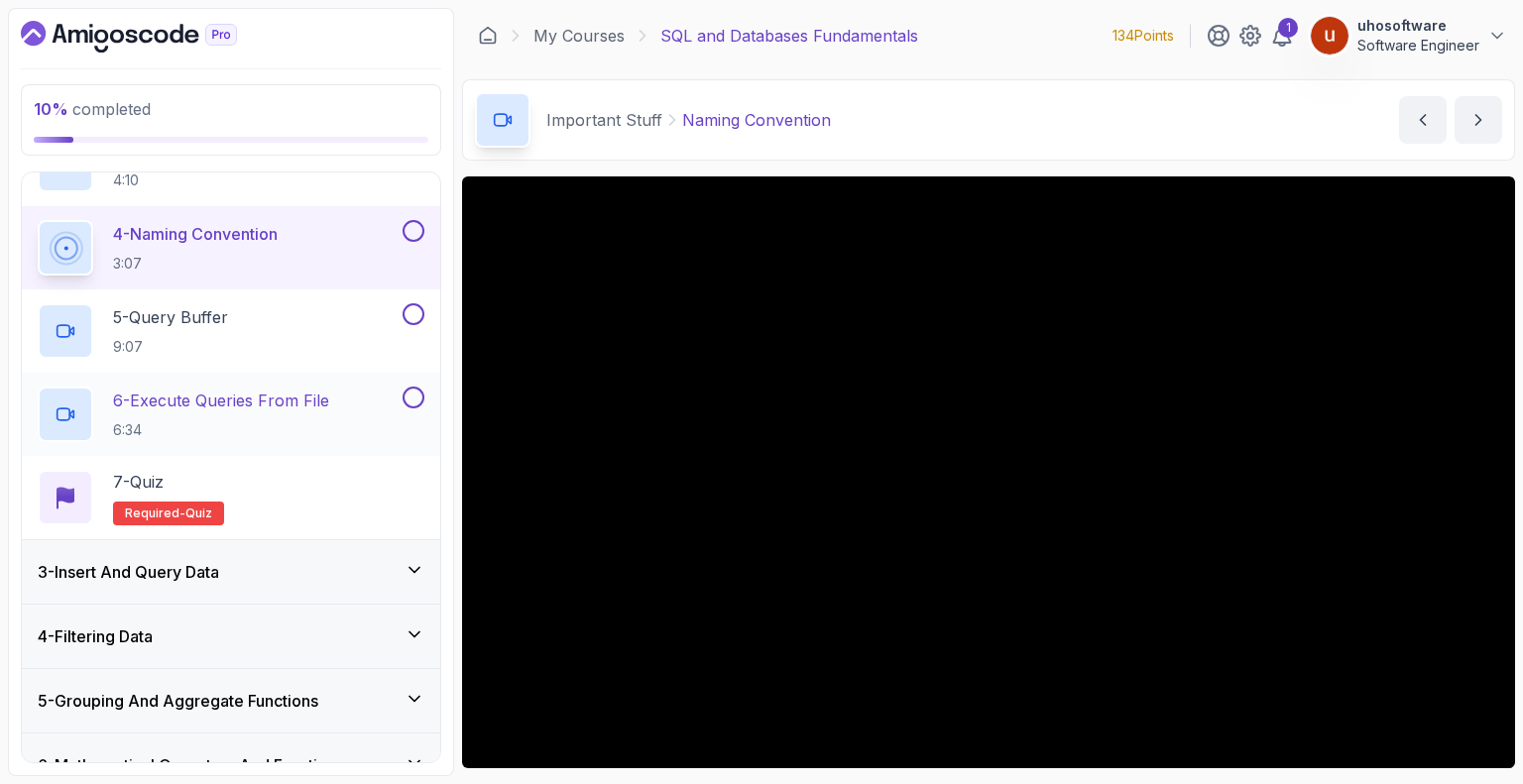 scroll, scrollTop: 297, scrollLeft: 0, axis: vertical 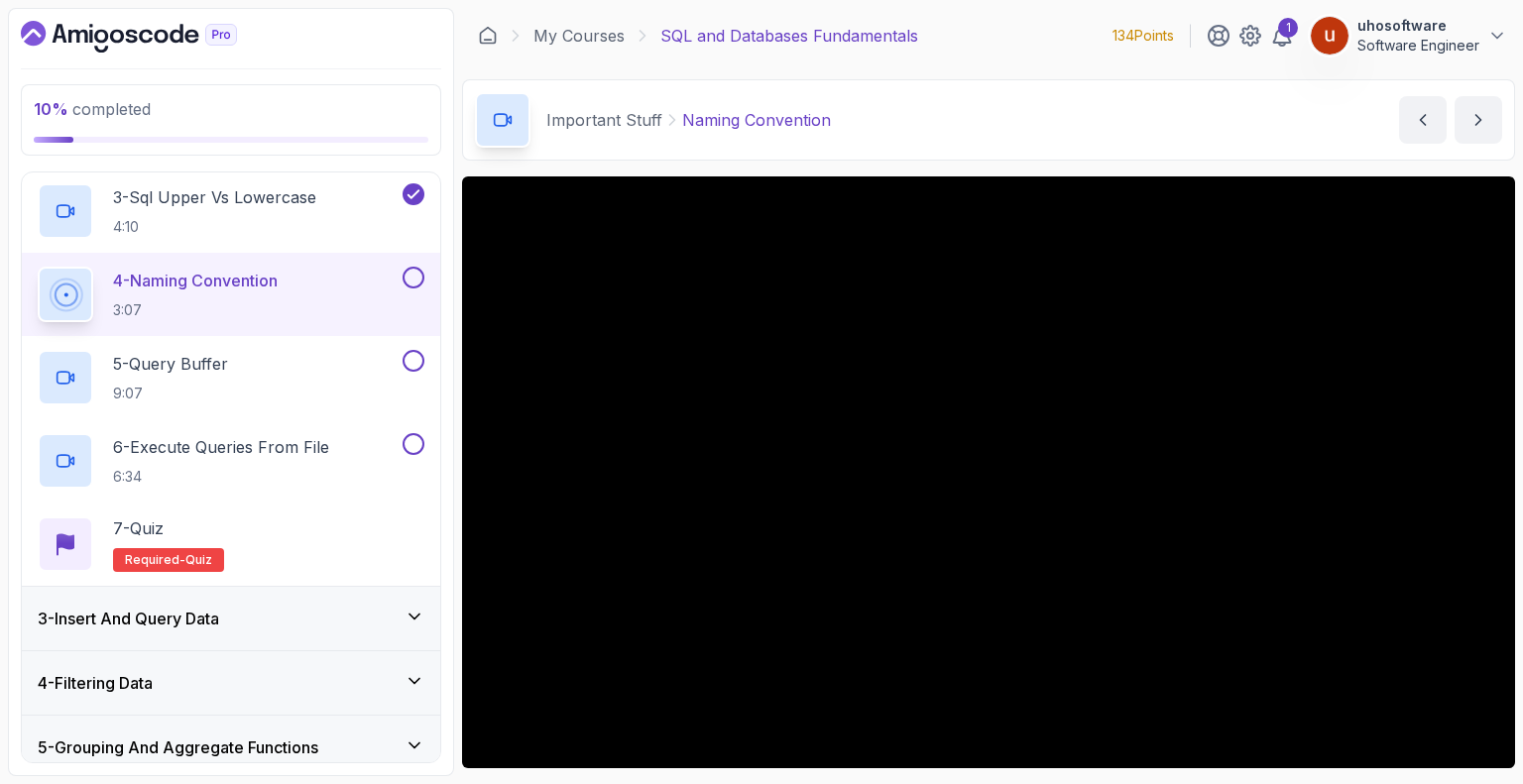 type 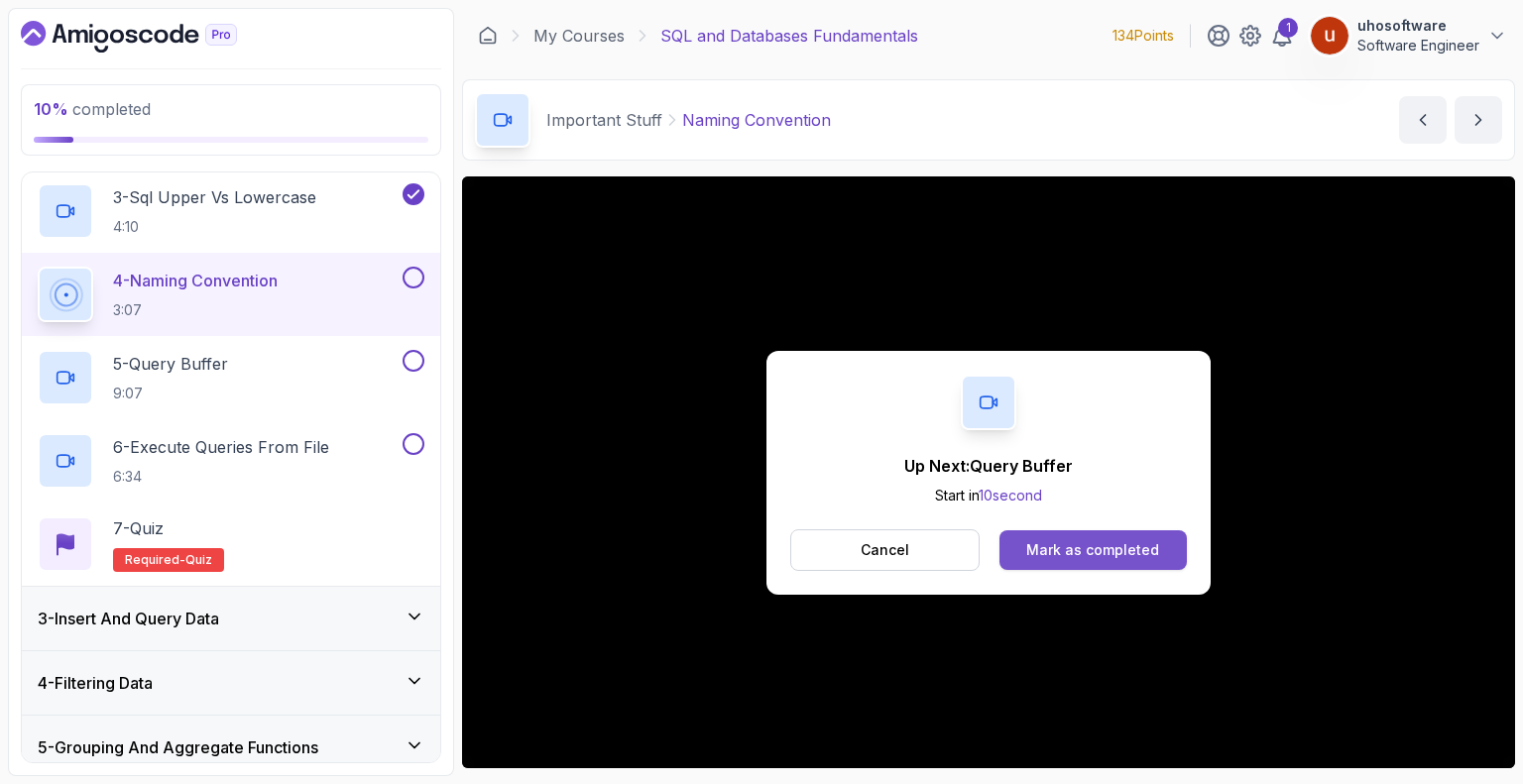 click on "Mark as completed" at bounding box center (1093, 550) 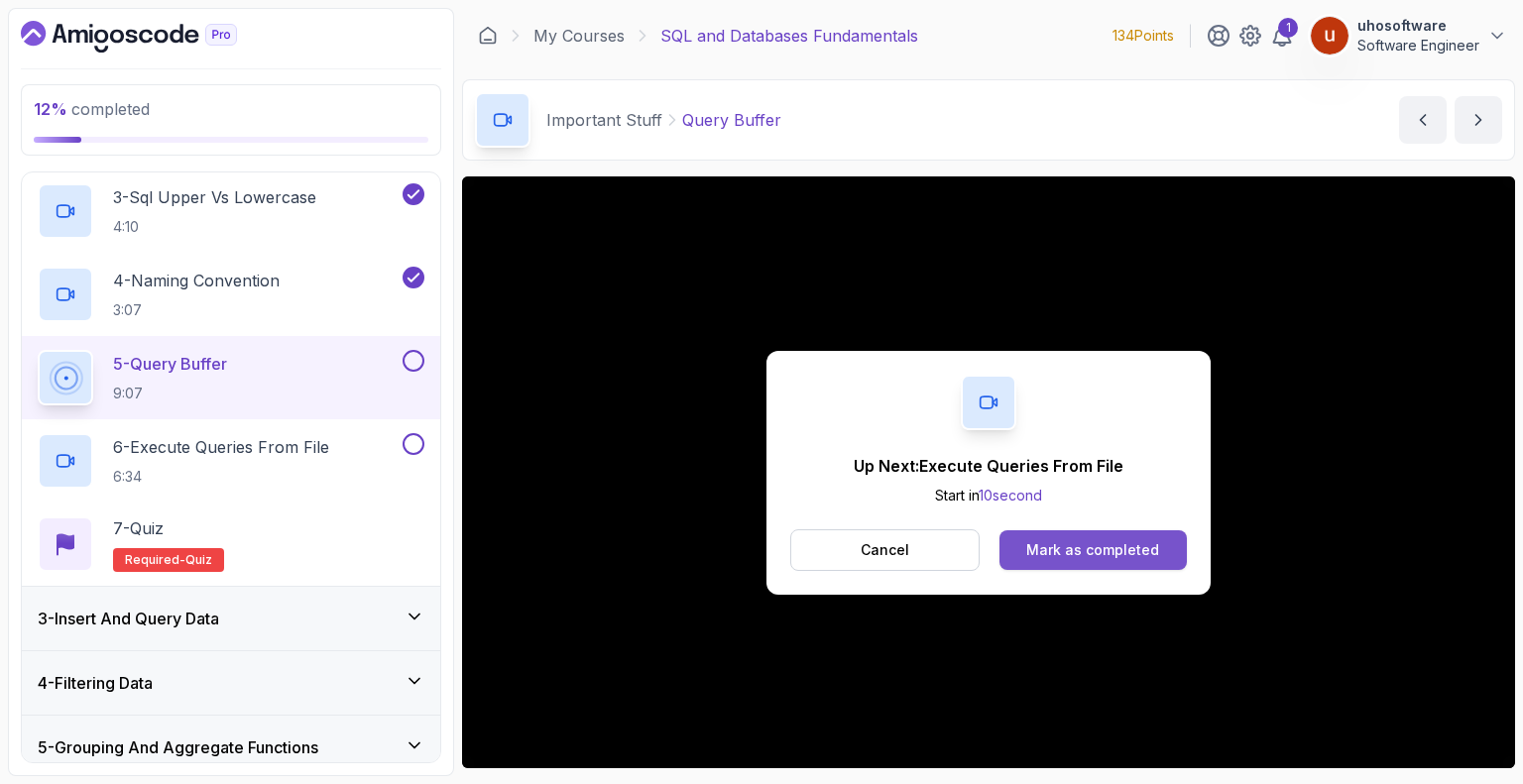 click on "Mark as completed" at bounding box center [1093, 550] 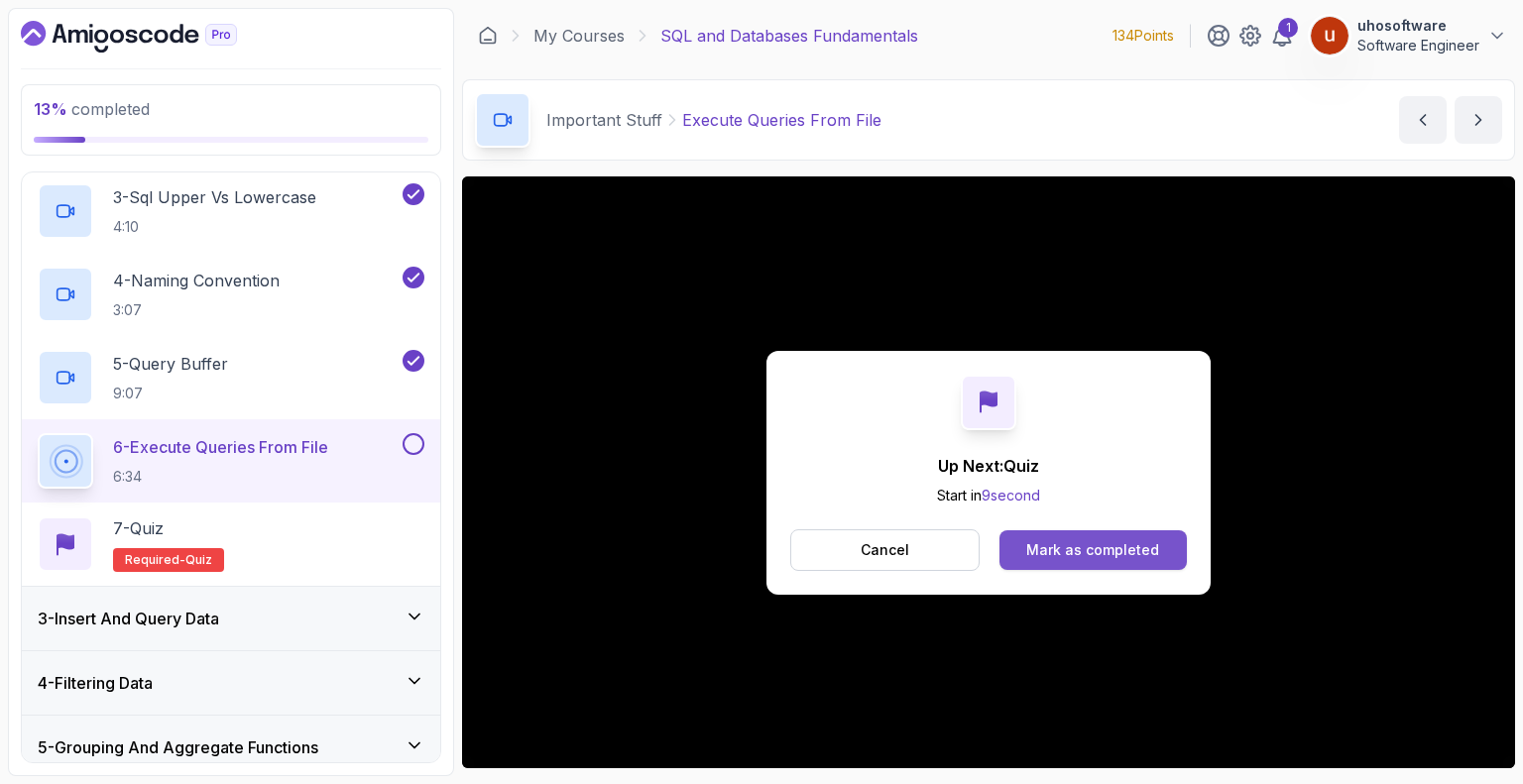 click on "Mark as completed" at bounding box center [1093, 550] 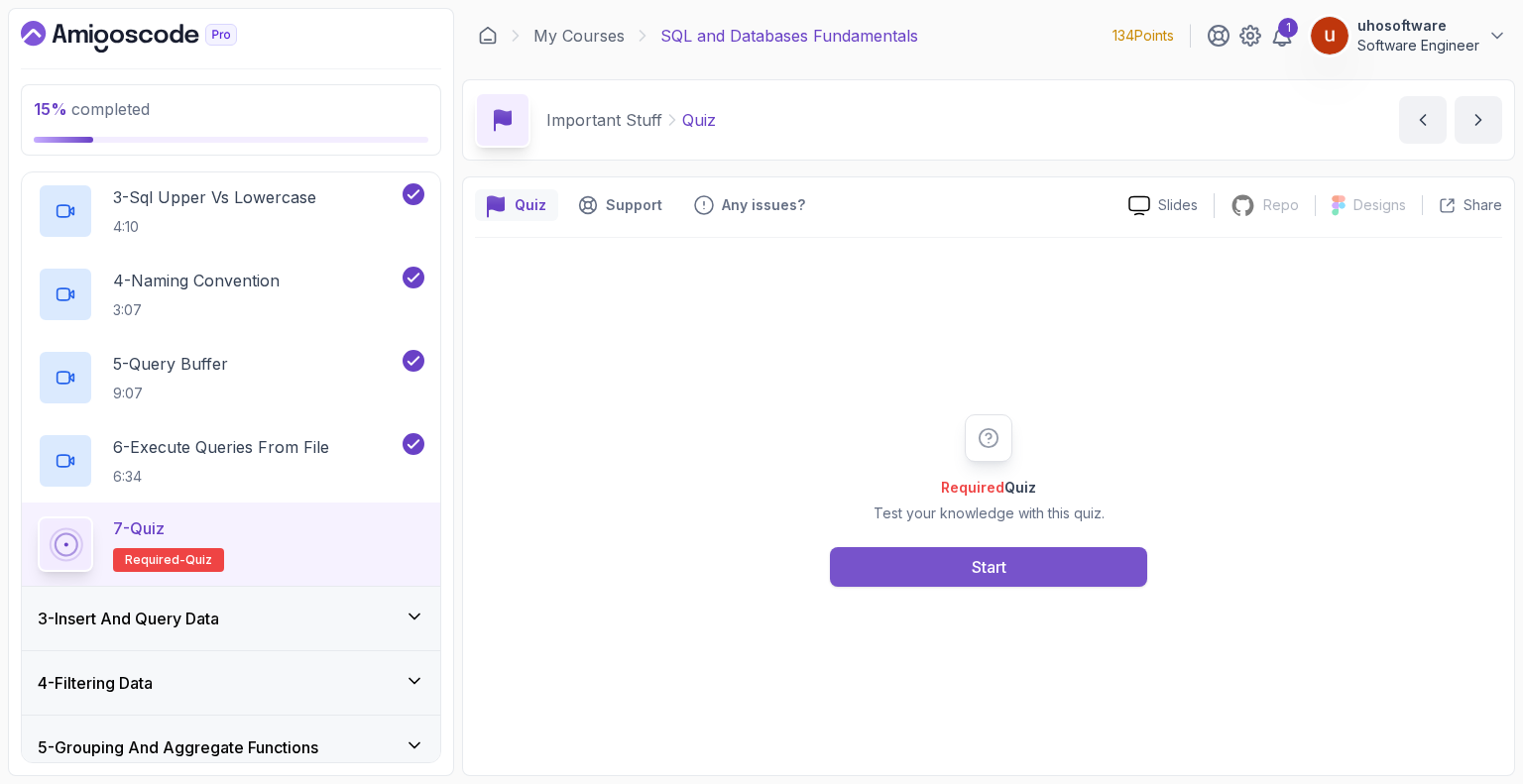 click on "Start" at bounding box center (989, 567) 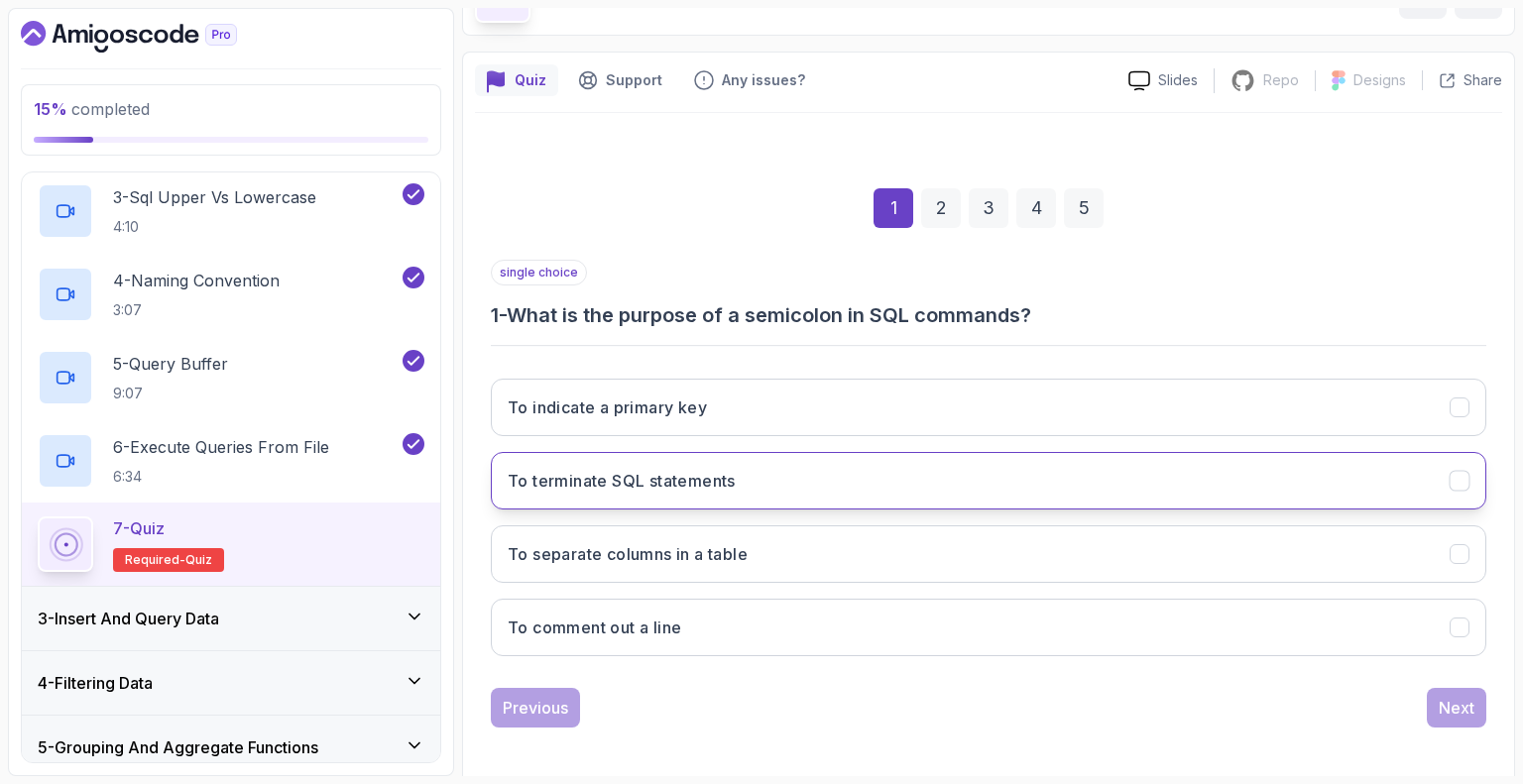 scroll, scrollTop: 130, scrollLeft: 0, axis: vertical 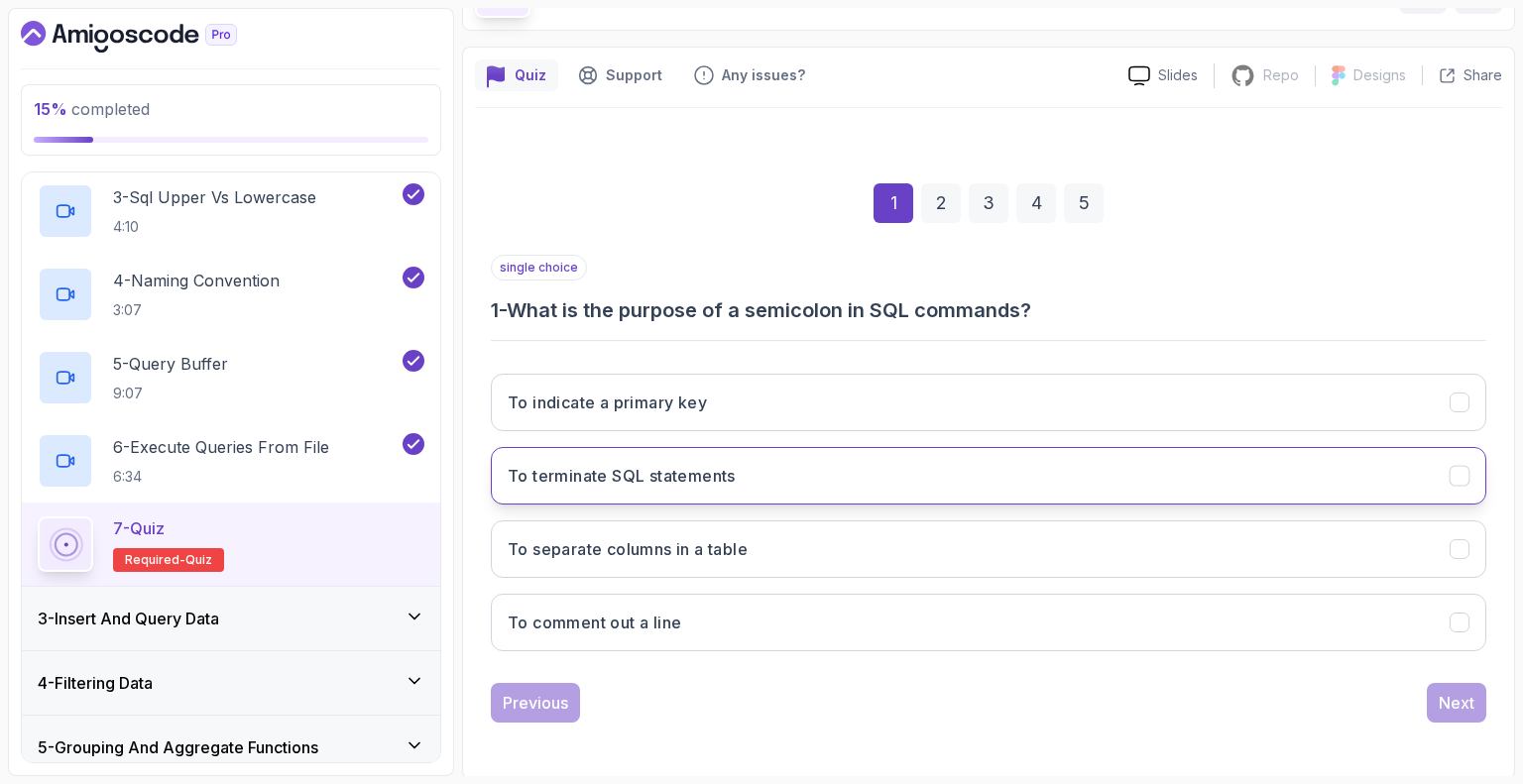click on "To terminate SQL statements" at bounding box center (989, 476) 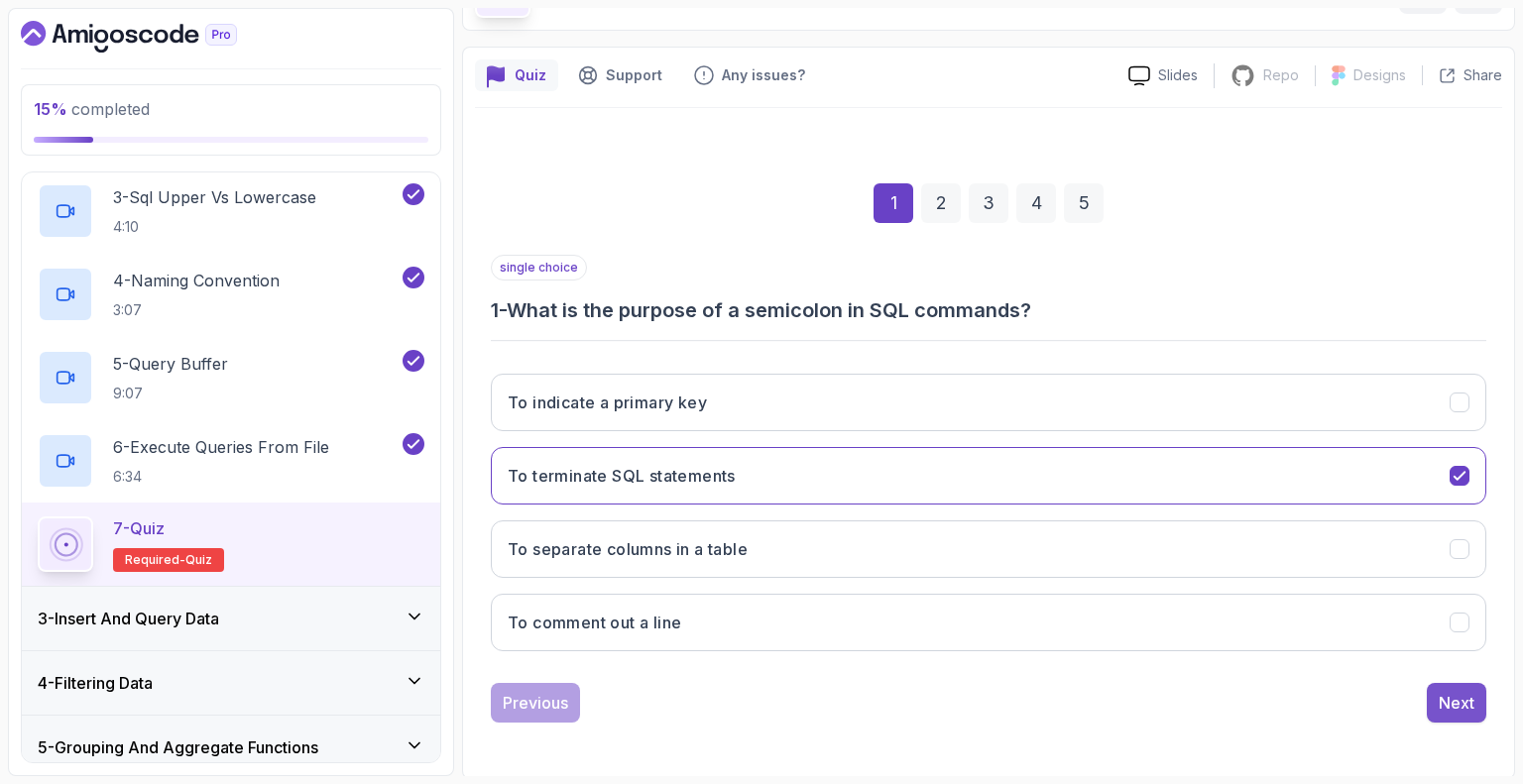 click on "Next" at bounding box center [1457, 703] 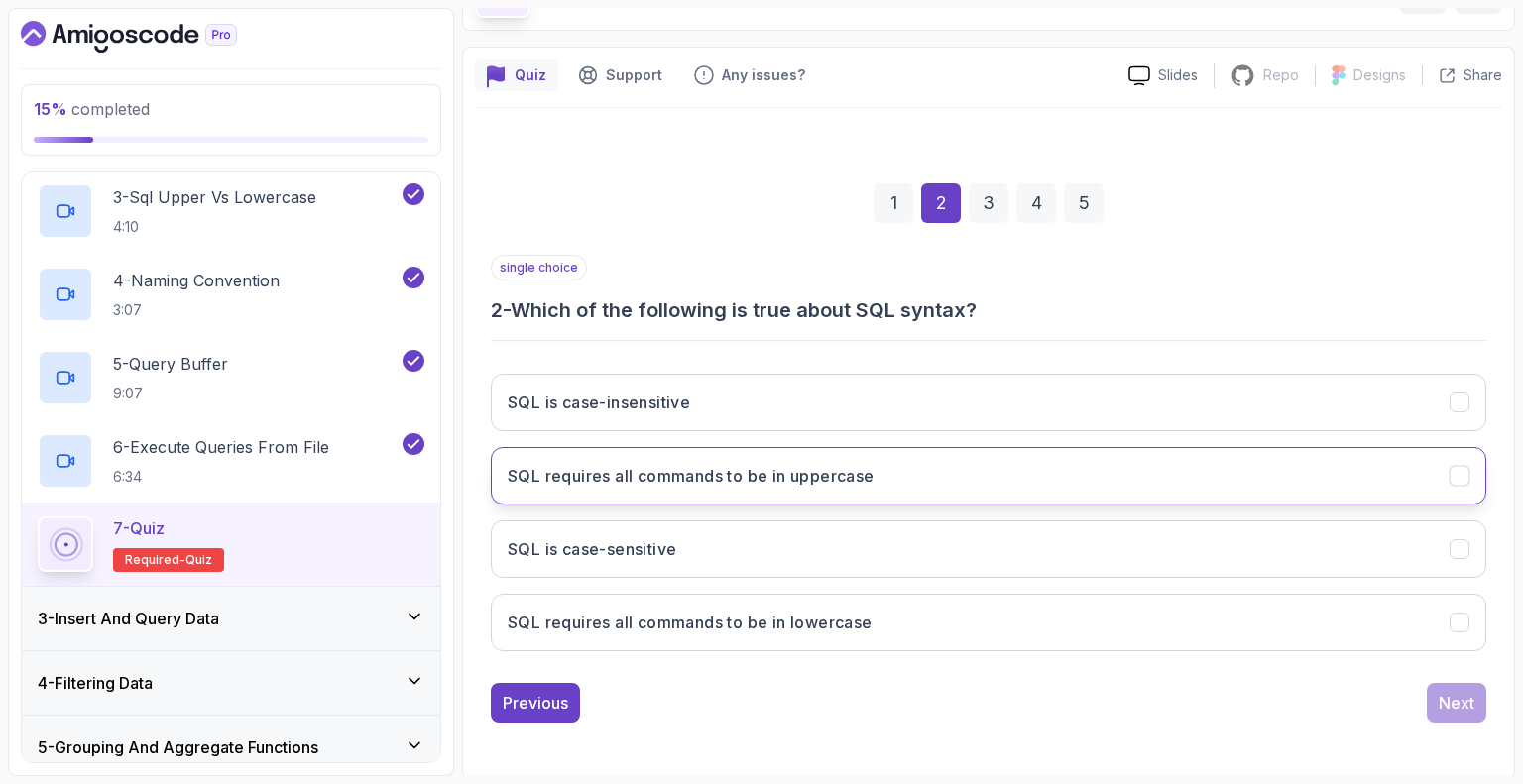 click on "SQL requires all commands to be in uppercase" at bounding box center (691, 476) 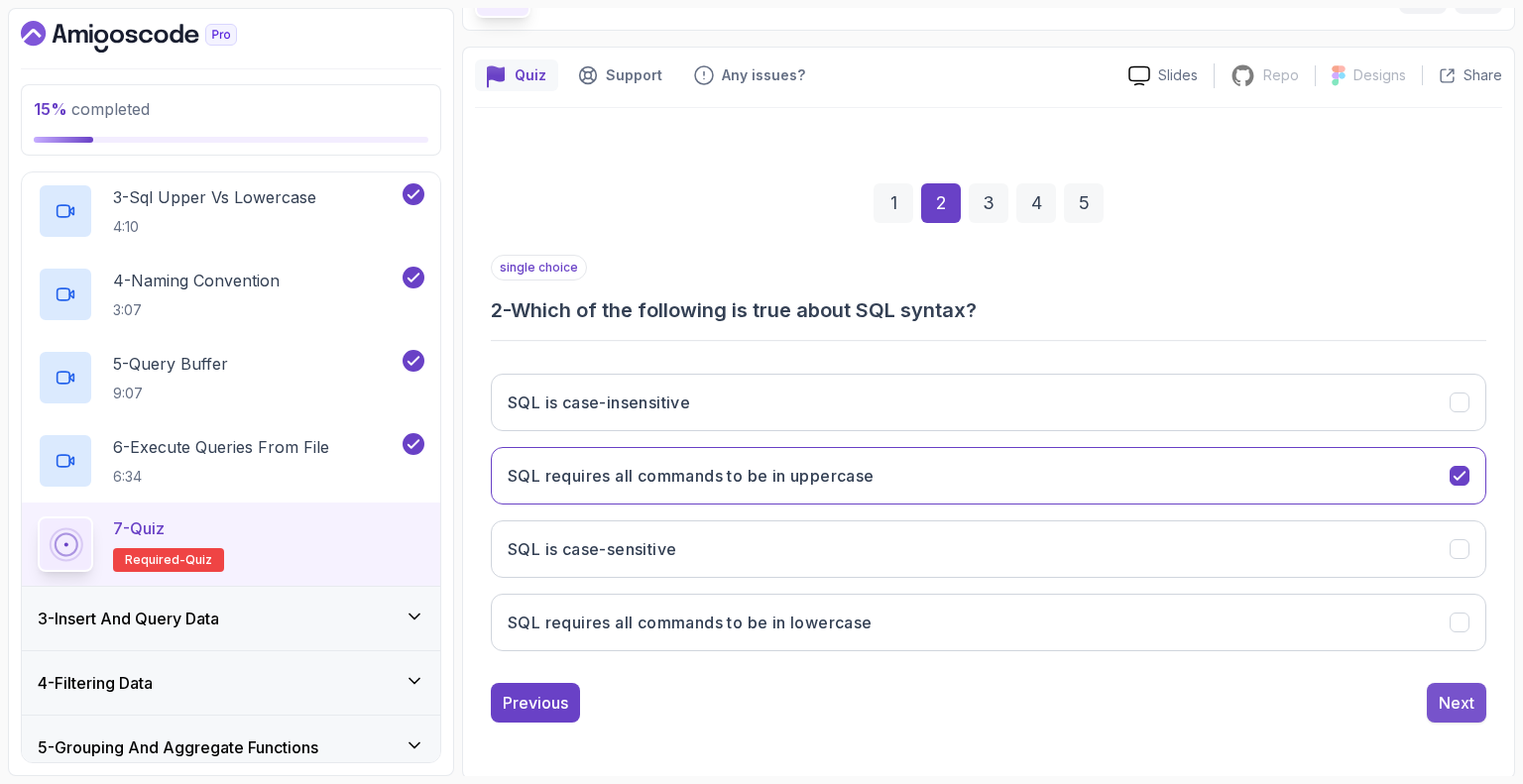 click on "Next" at bounding box center [1457, 703] 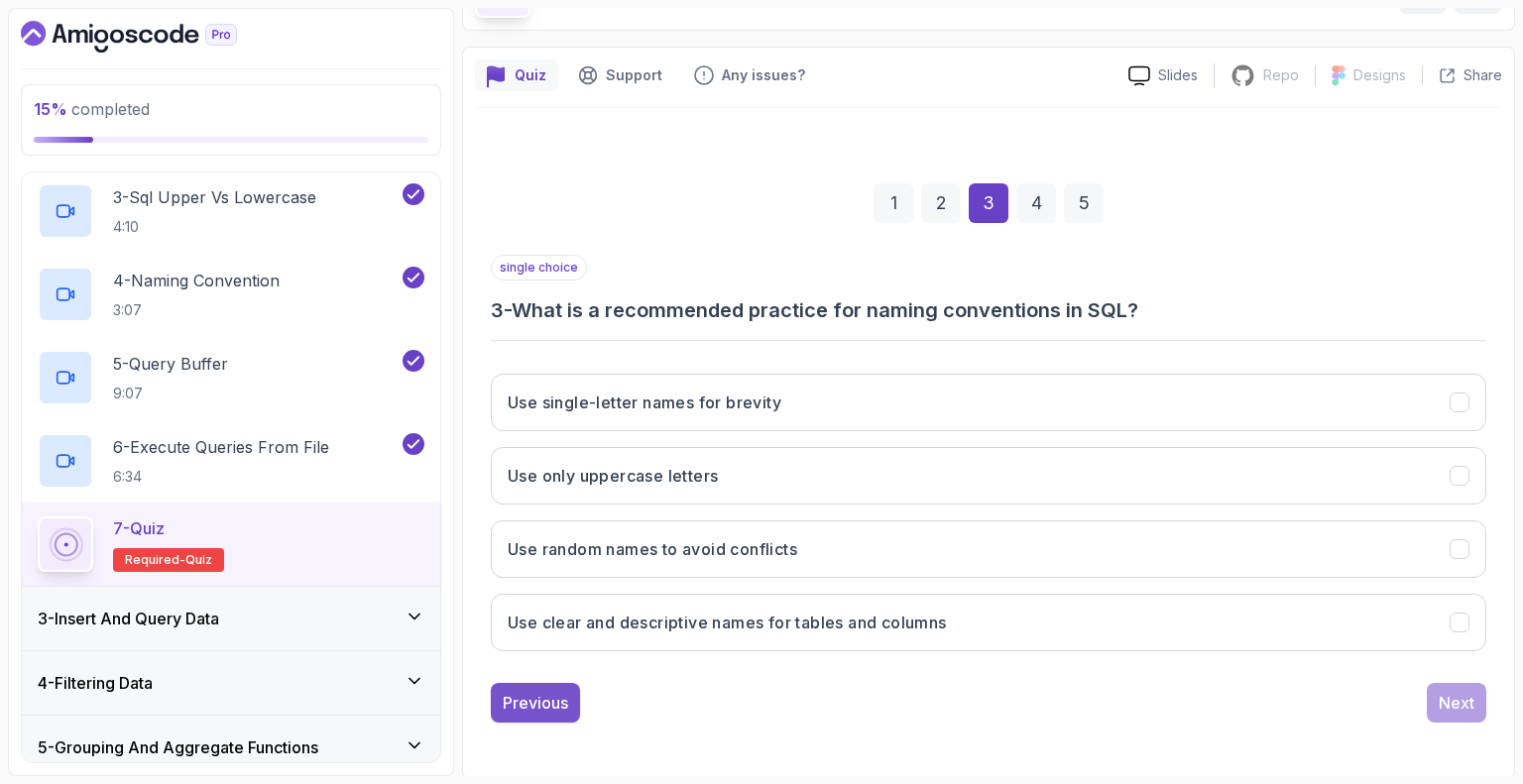 click on "Previous" at bounding box center [535, 703] 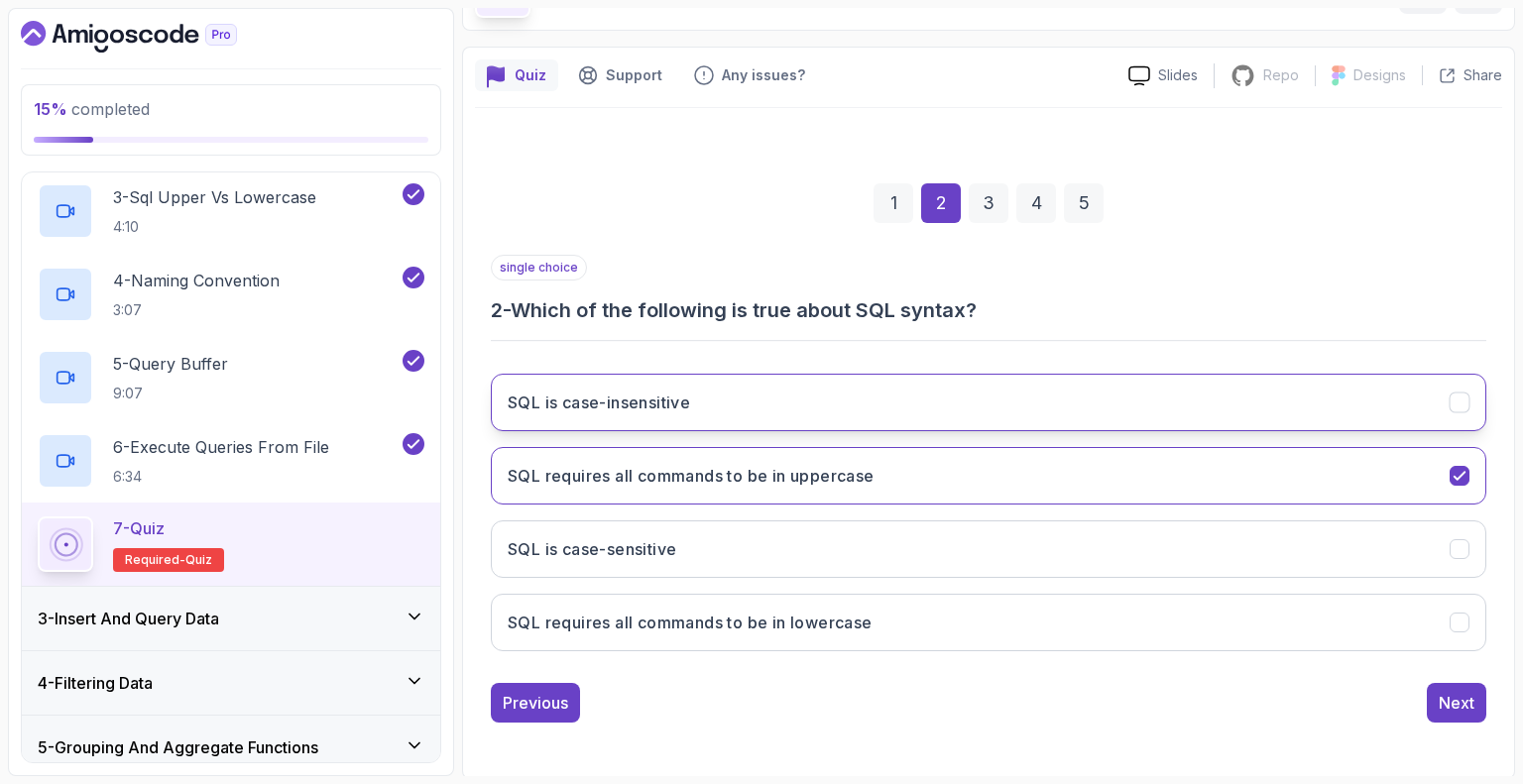 click on "SQL is case-insensitive" at bounding box center (989, 402) 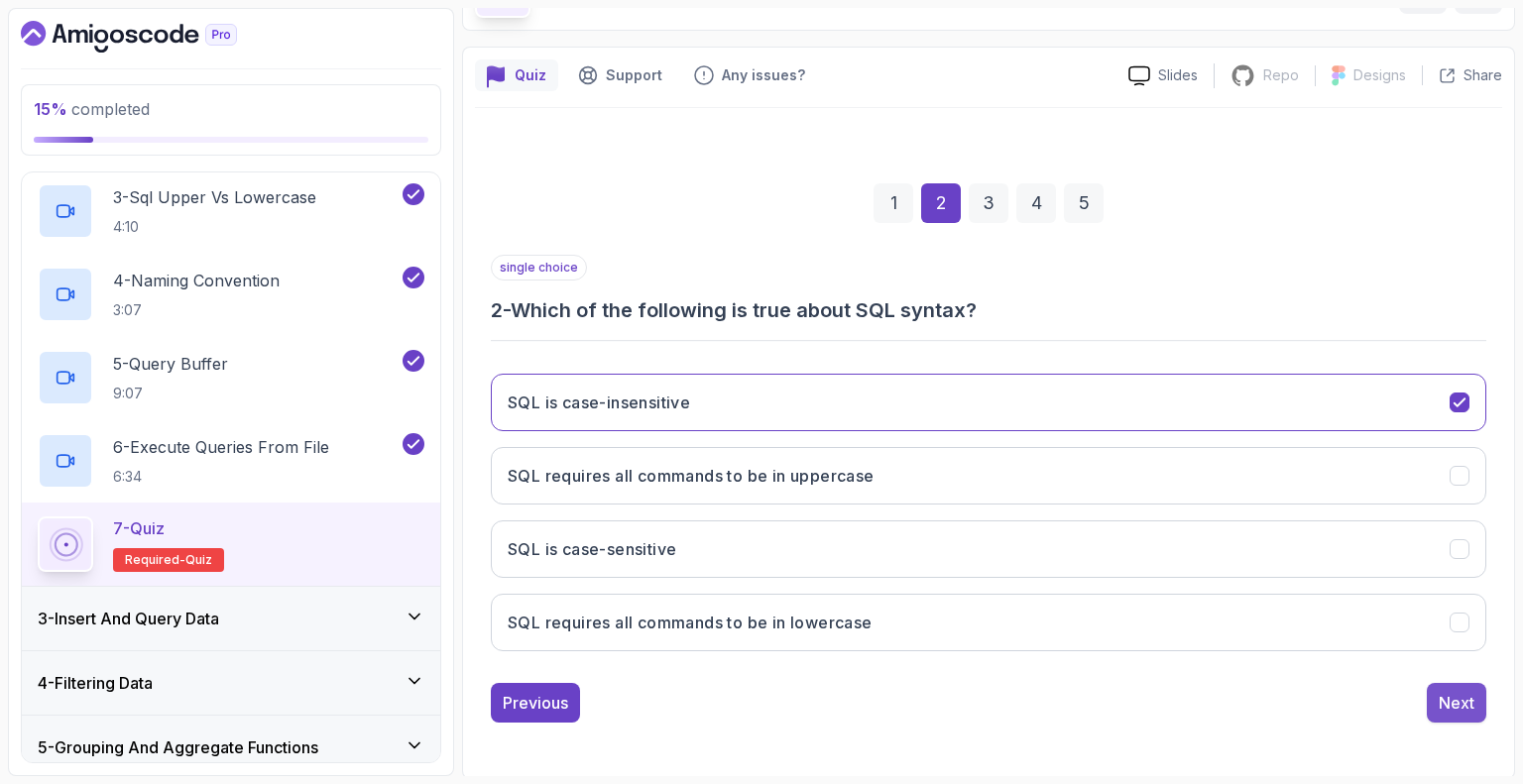 click on "Next" at bounding box center [1457, 703] 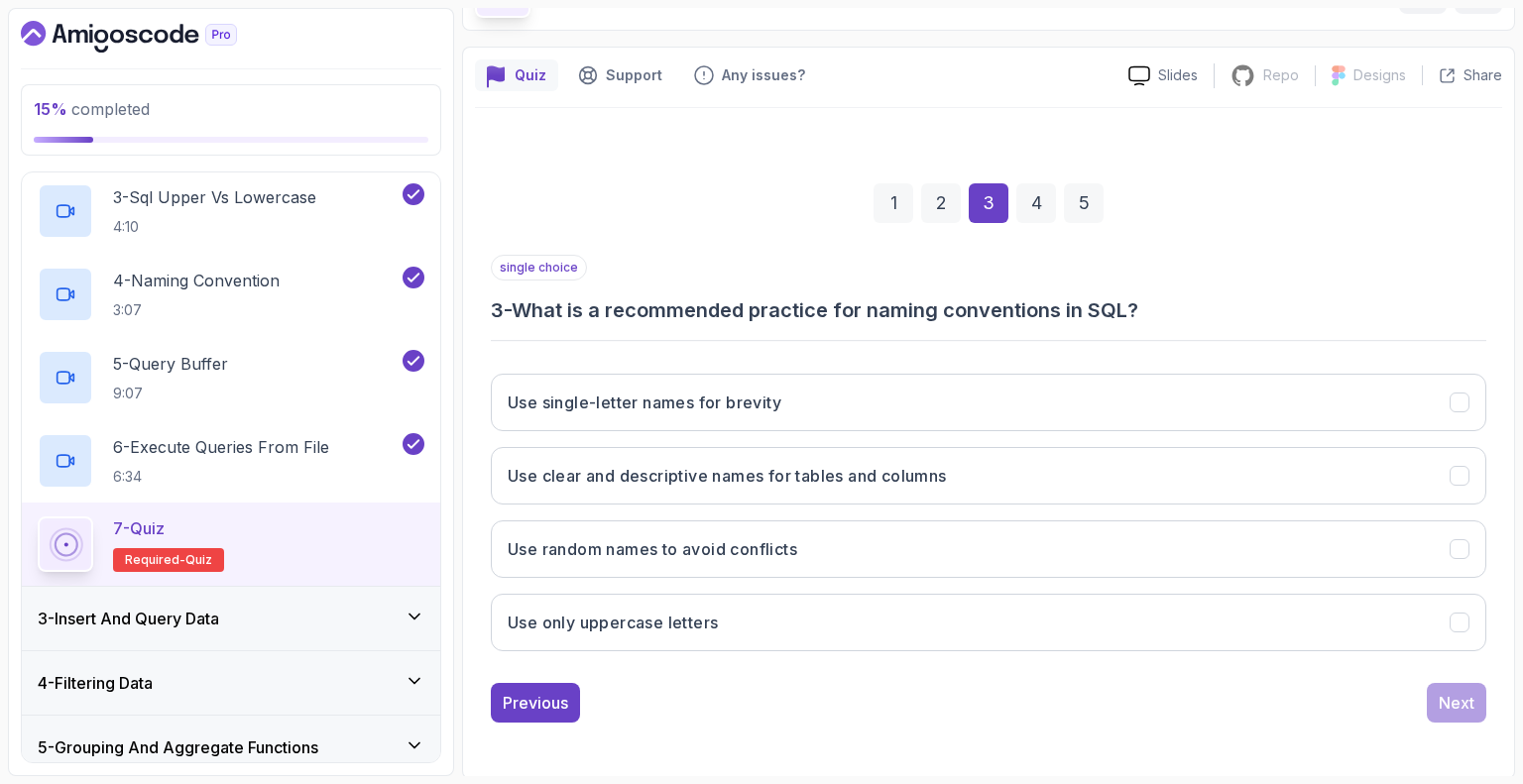 click on "3  -  What is a recommended practice for naming conventions in SQL?" at bounding box center [989, 310] 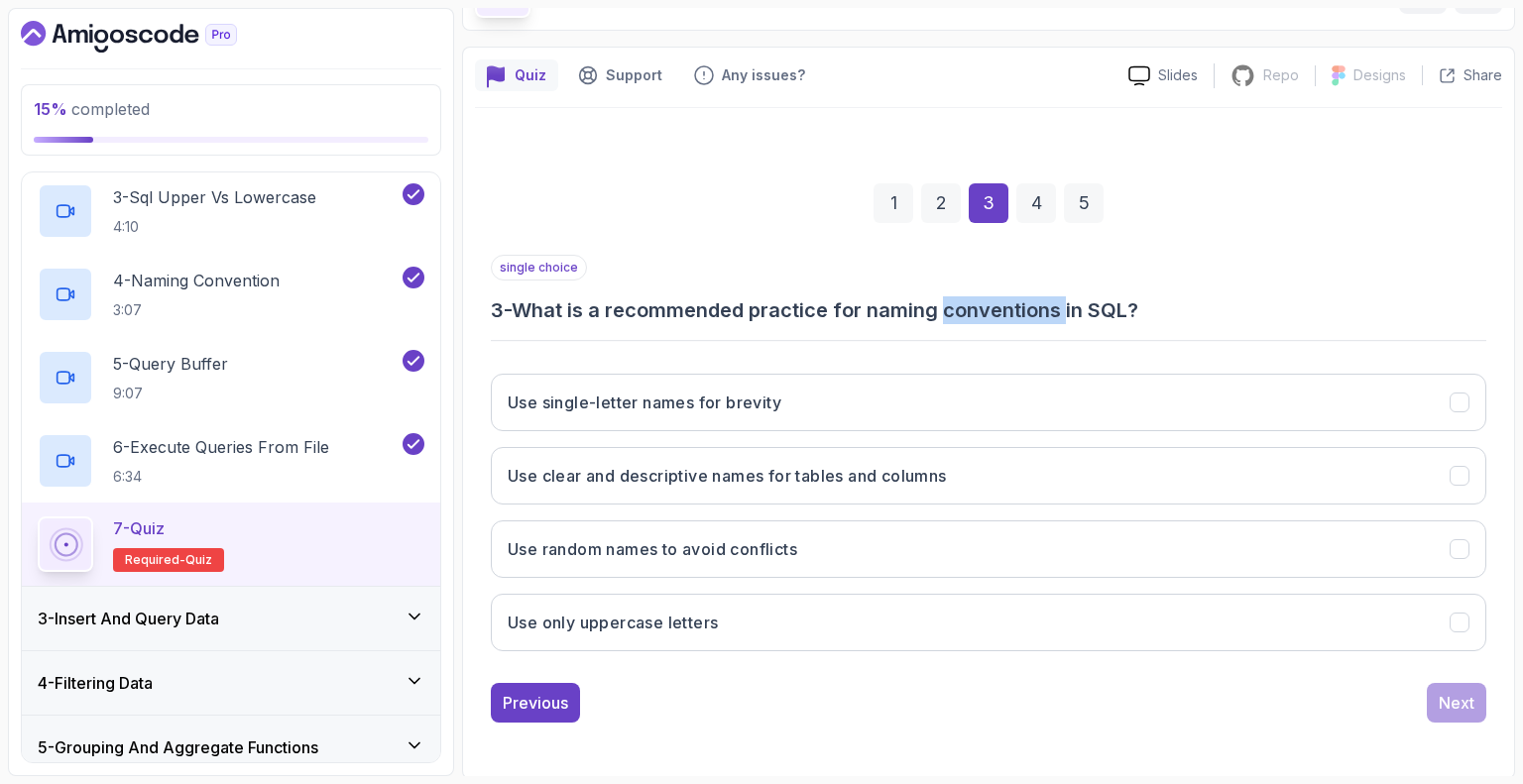 click on "3  -  What is a recommended practice for naming conventions in SQL?" at bounding box center [989, 310] 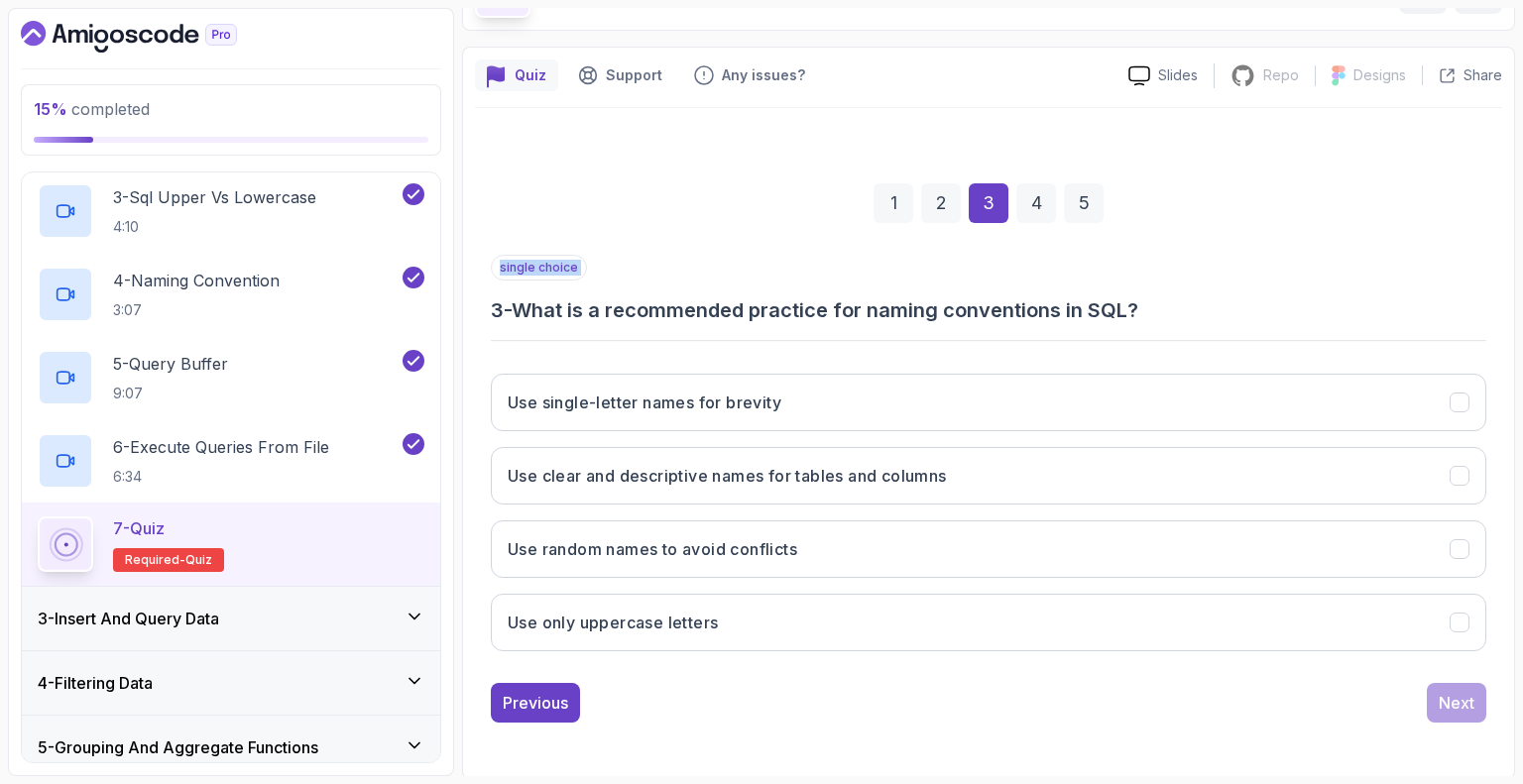 click on "3  -  What is a recommended practice for naming conventions in SQL?" at bounding box center (989, 310) 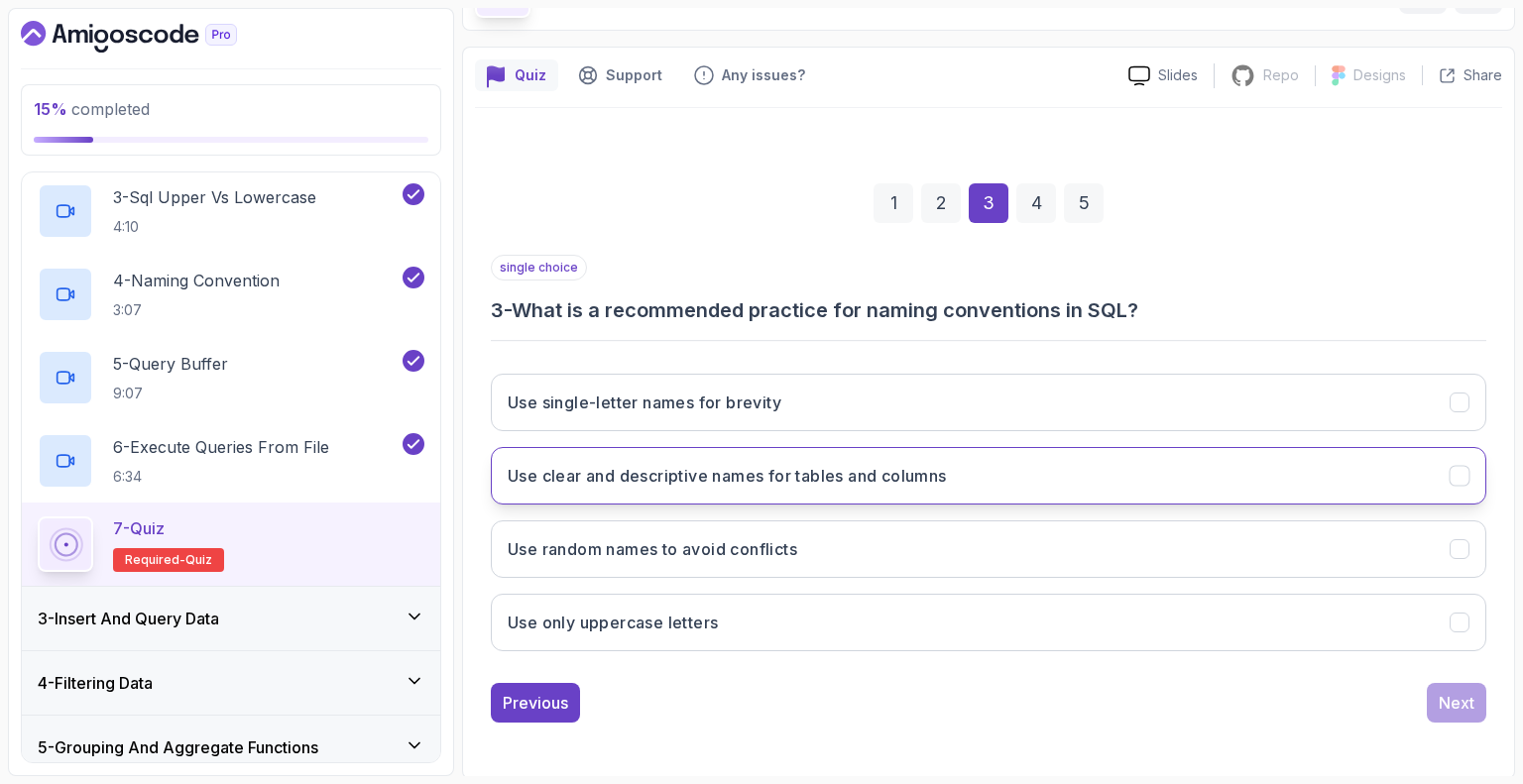 click on "Use clear and descriptive names for tables and columns" at bounding box center [989, 476] 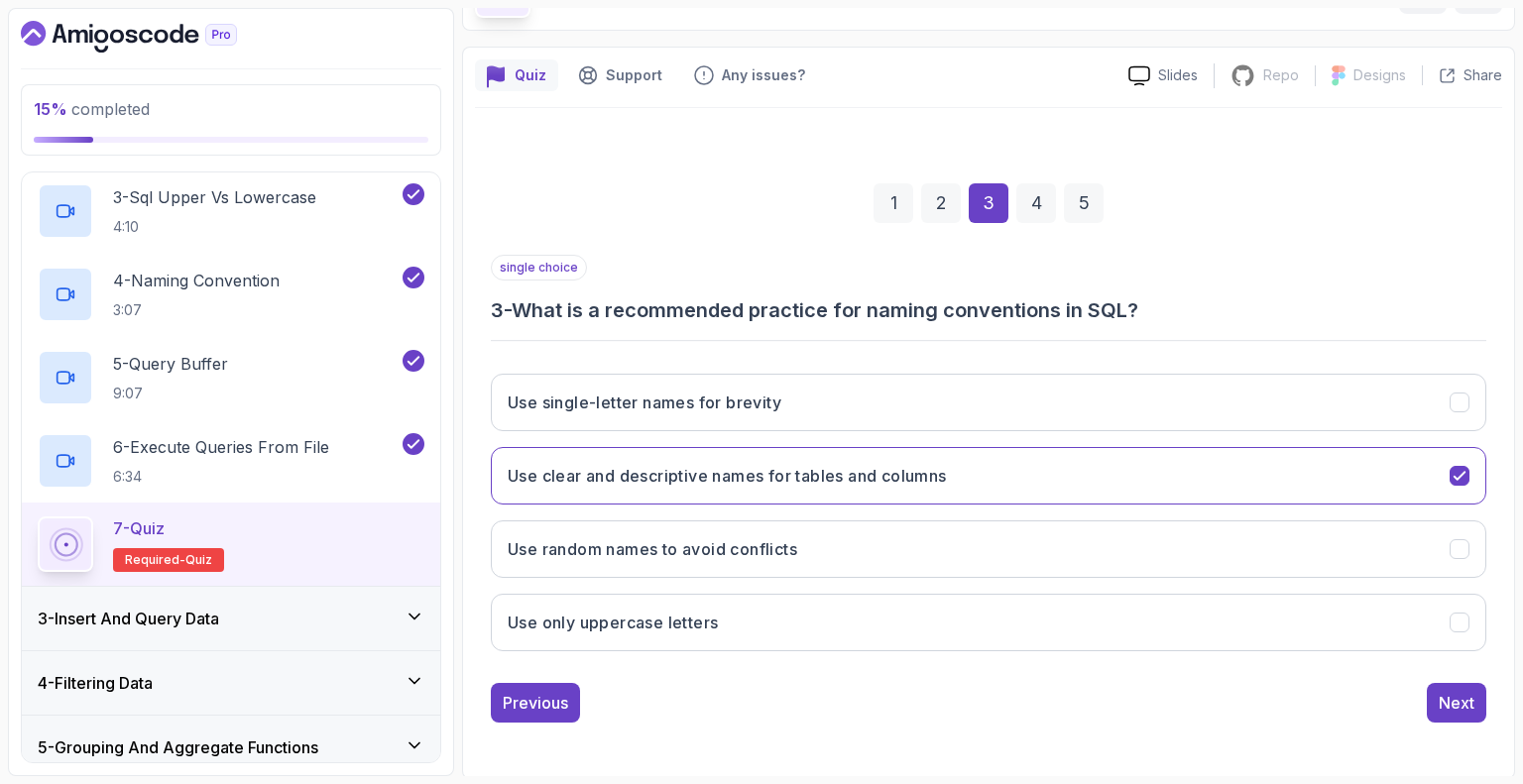 click on "Quiz Support Any issues? Slides Repo Repository not available Designs Design not available Share 1 2 3 4 5 single choice 3  -  What is a recommended practice for naming conventions in SQL? Use single-letter names for brevity Use clear and descriptive names for tables and columns Use random names to avoid conflicts Use only uppercase letters Previous Next" at bounding box center (989, 412) 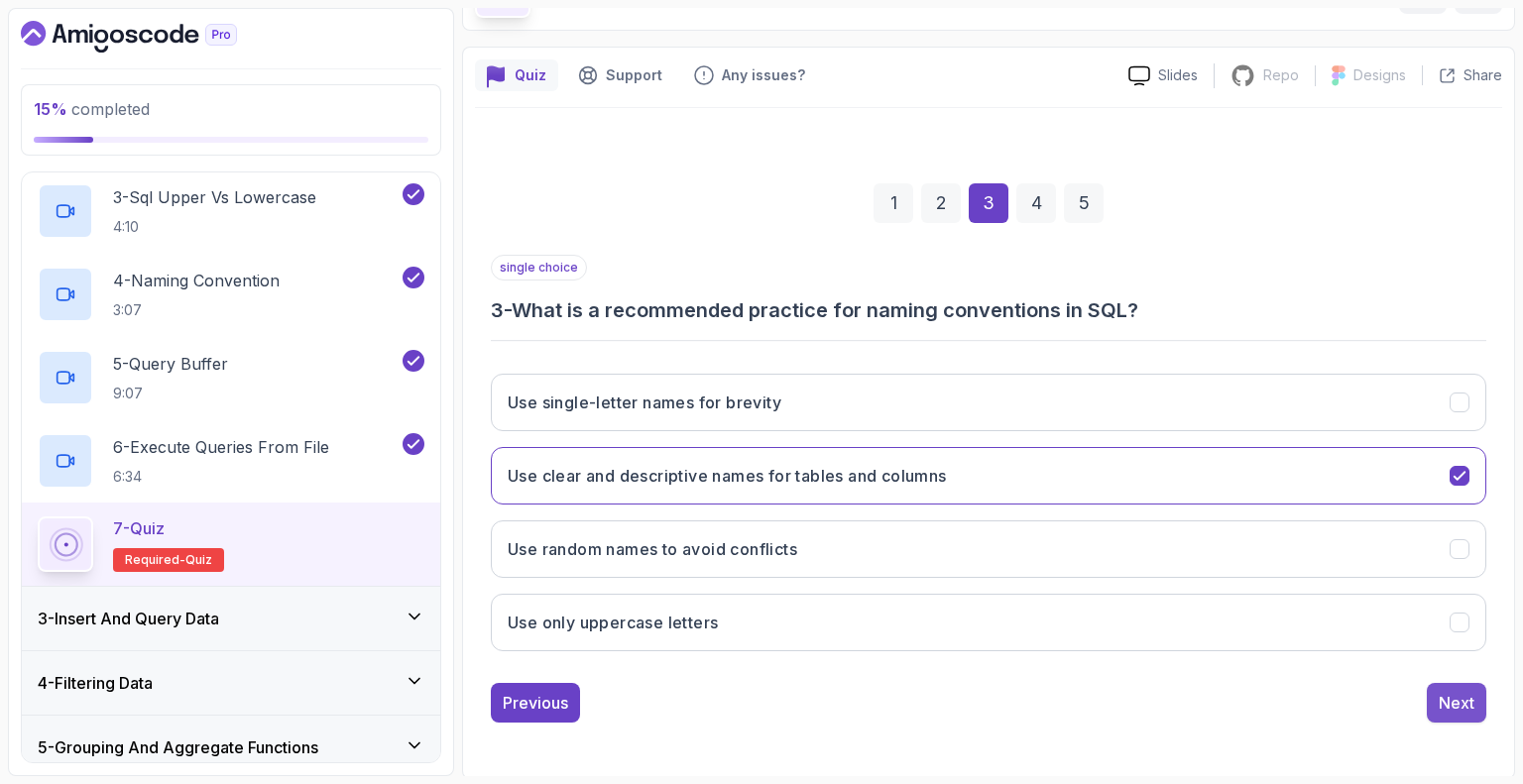 click on "Next" at bounding box center (1457, 703) 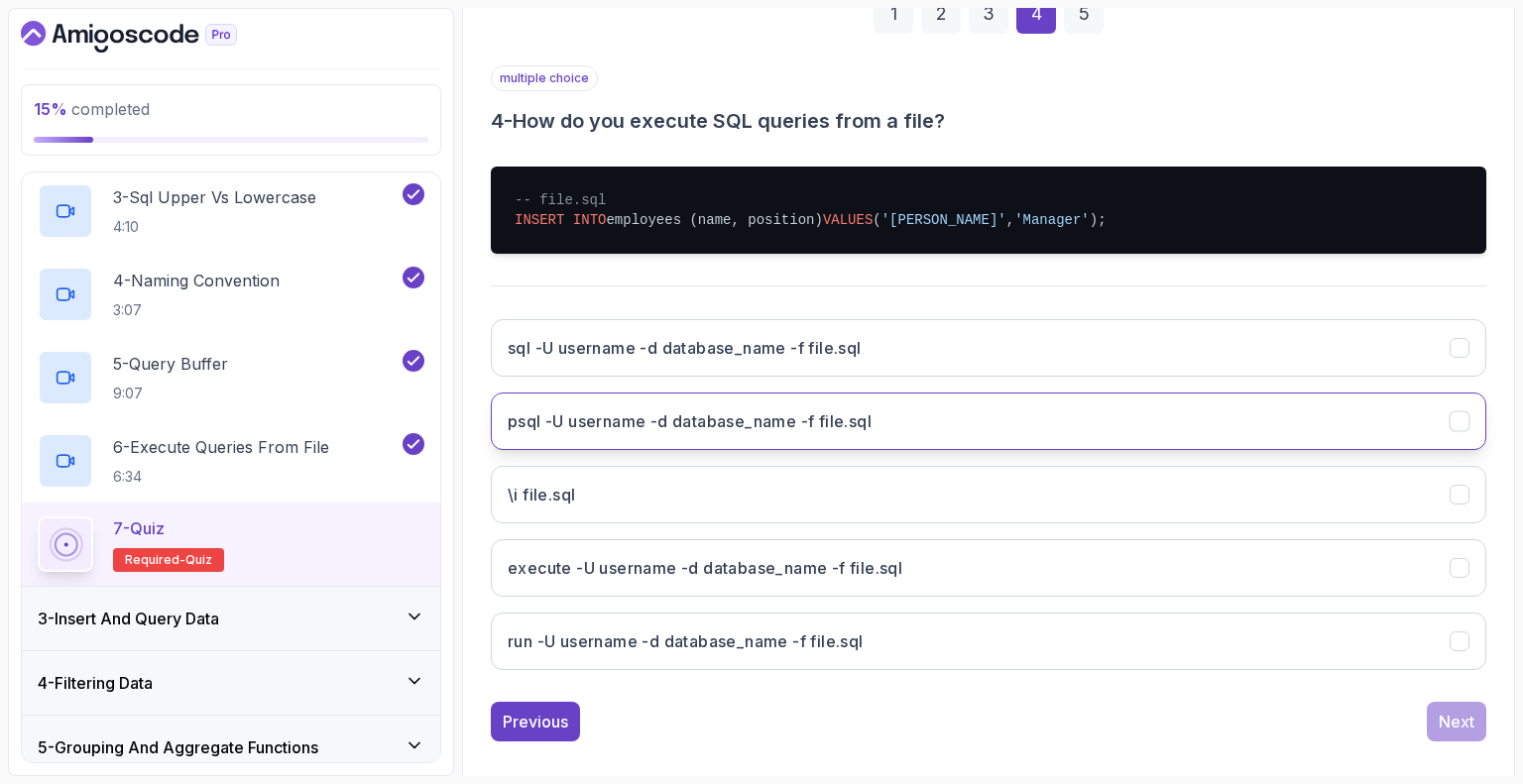 scroll, scrollTop: 328, scrollLeft: 0, axis: vertical 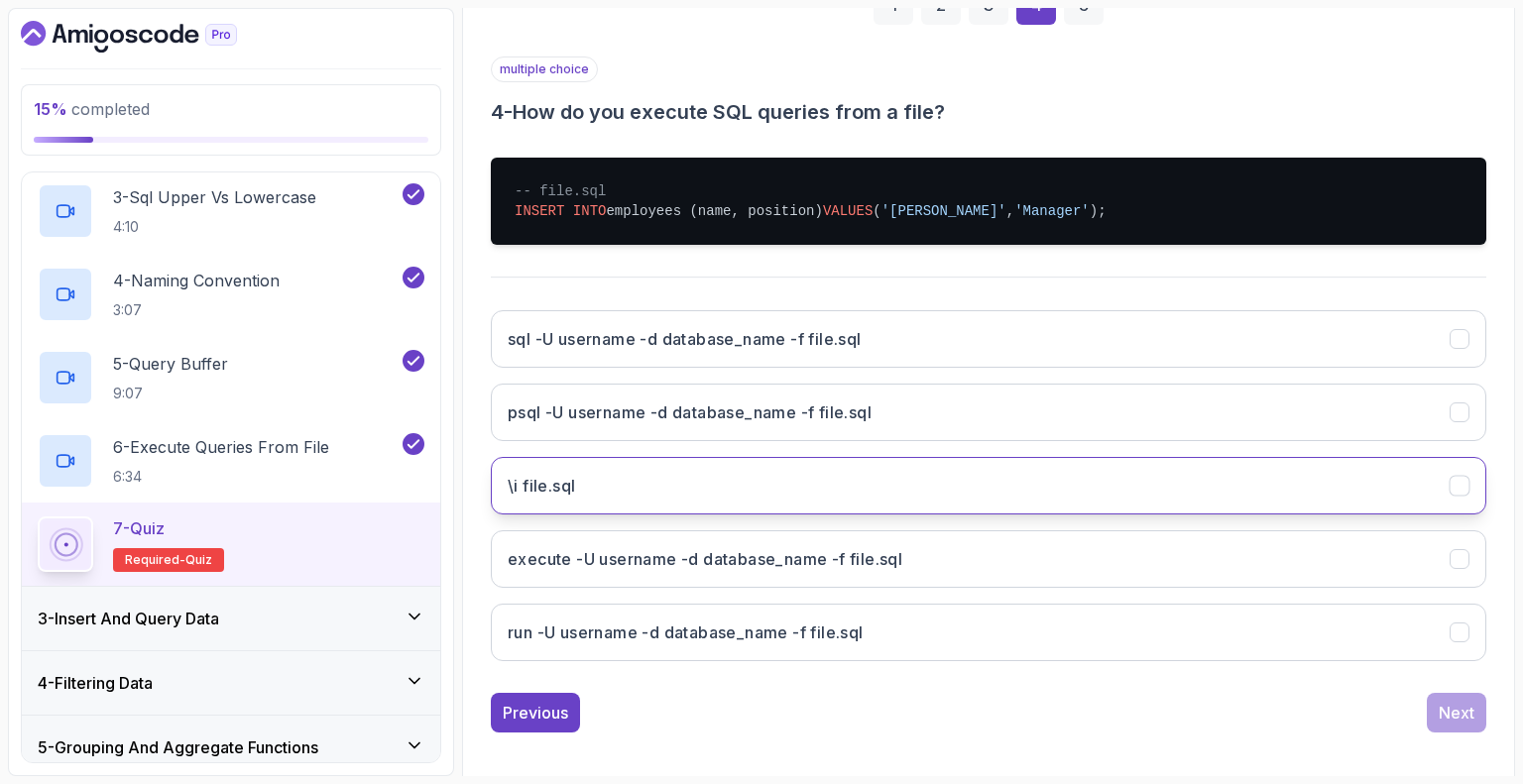 click on "\i file.sql" 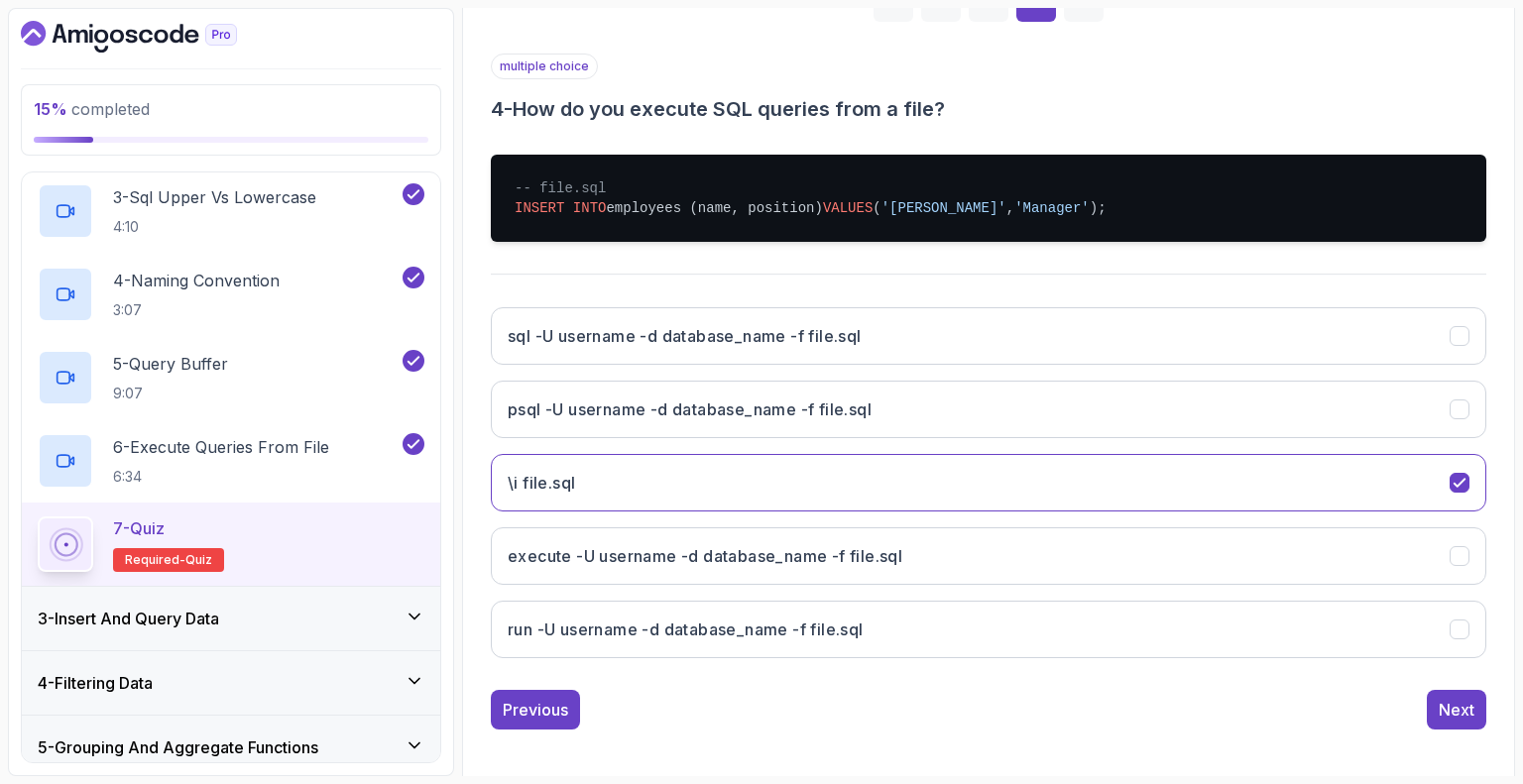scroll, scrollTop: 337, scrollLeft: 0, axis: vertical 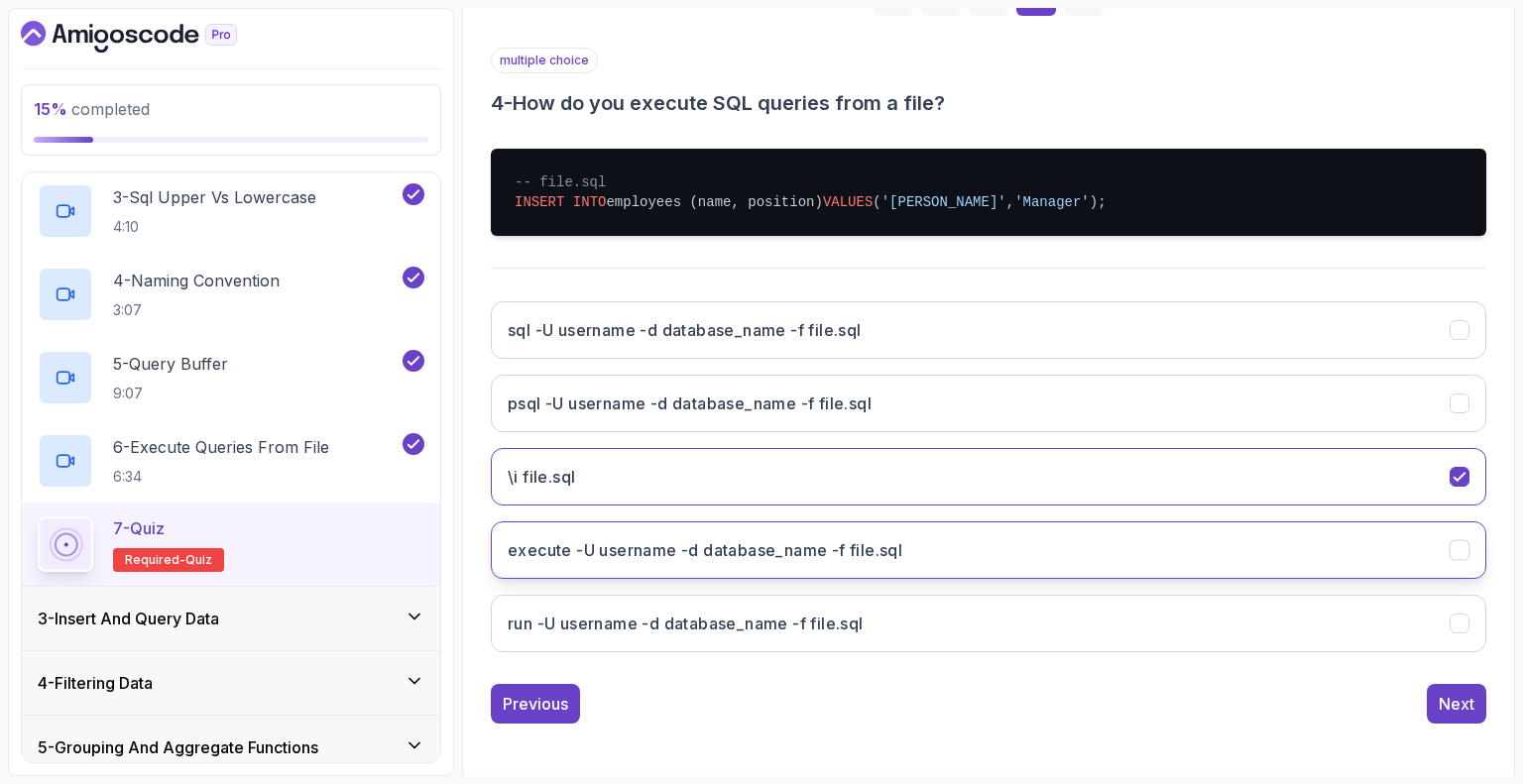 click on "execute -U username -d database_name -f file.sql" at bounding box center (705, 550) 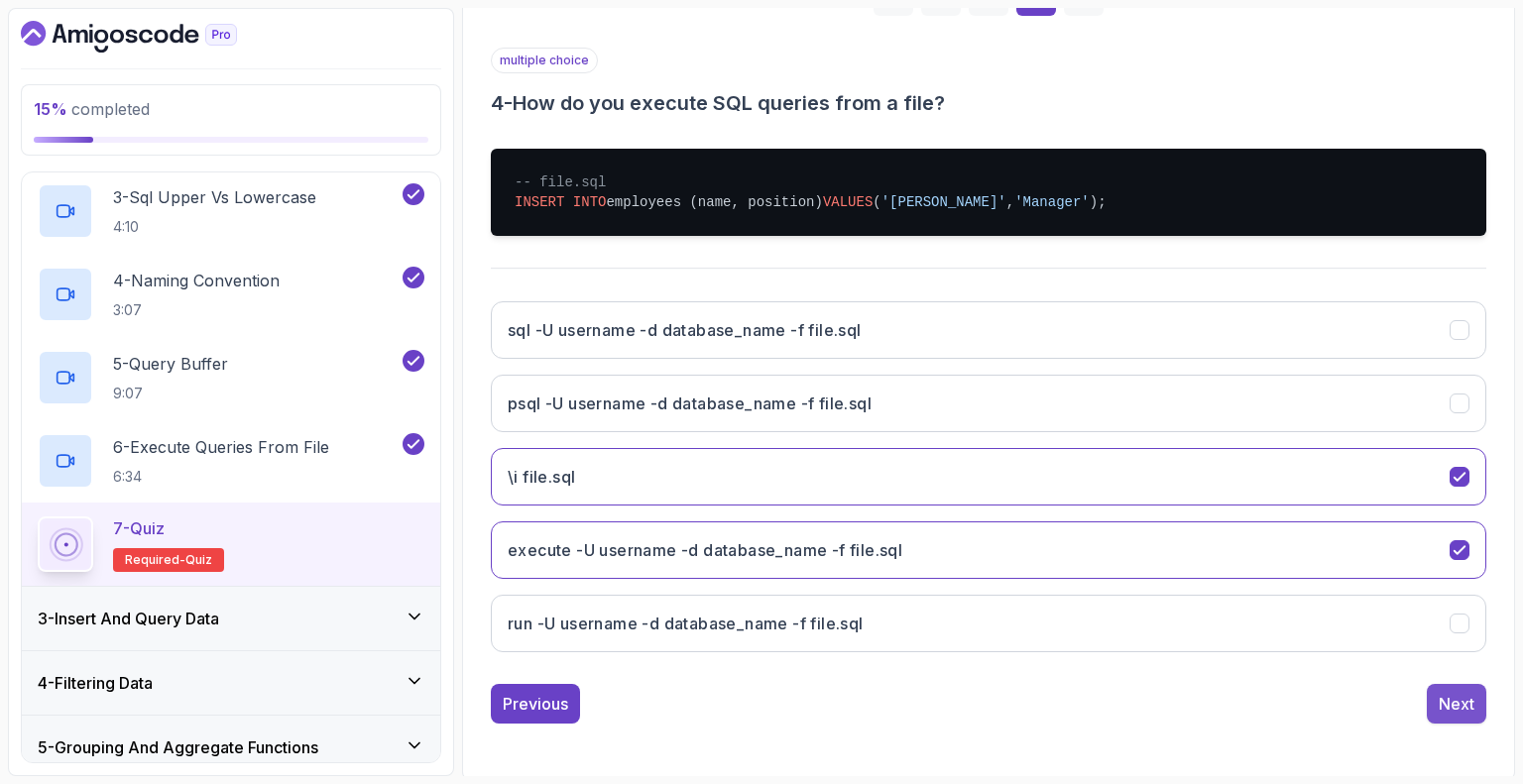 click on "Next" at bounding box center (1457, 704) 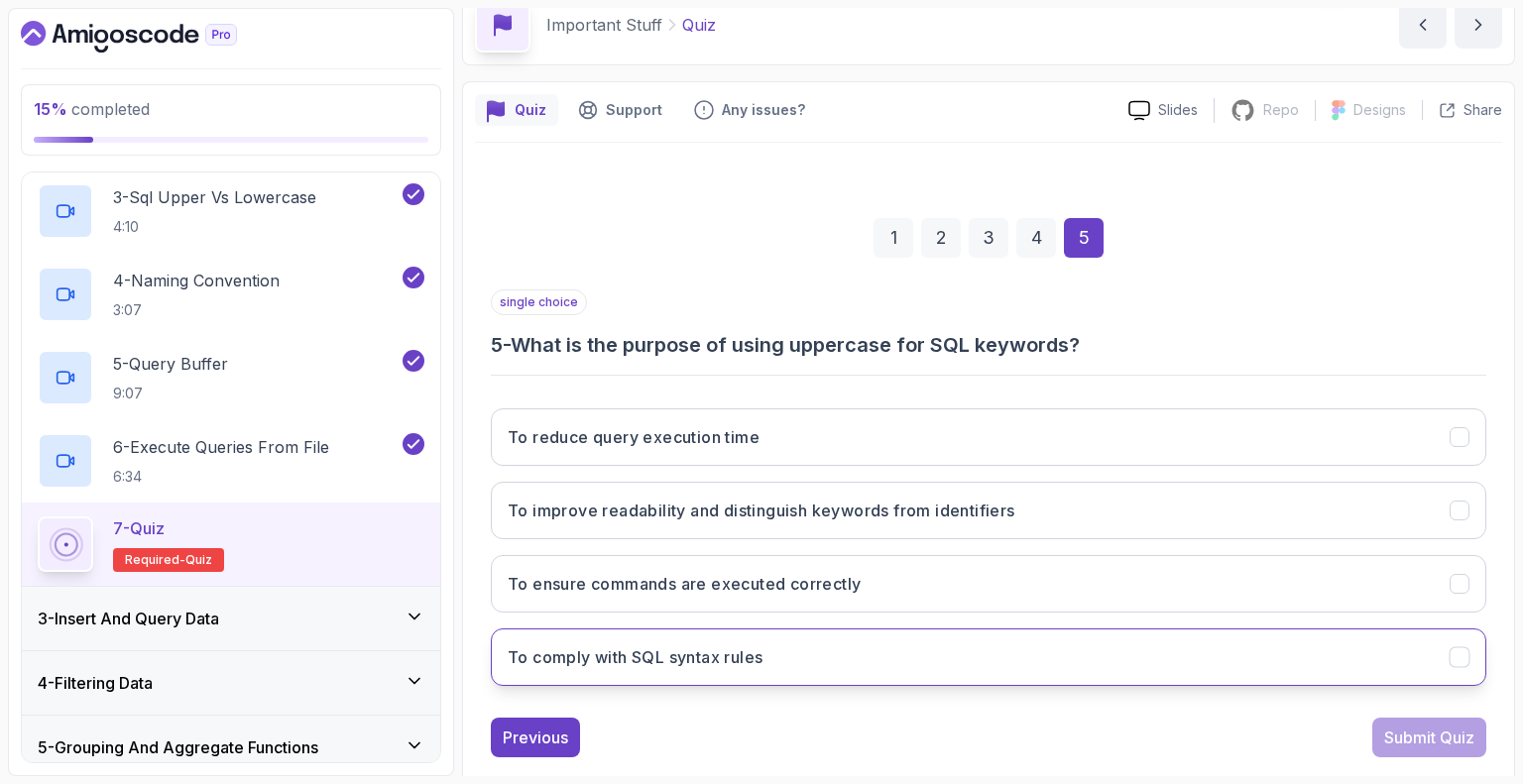 scroll, scrollTop: 130, scrollLeft: 0, axis: vertical 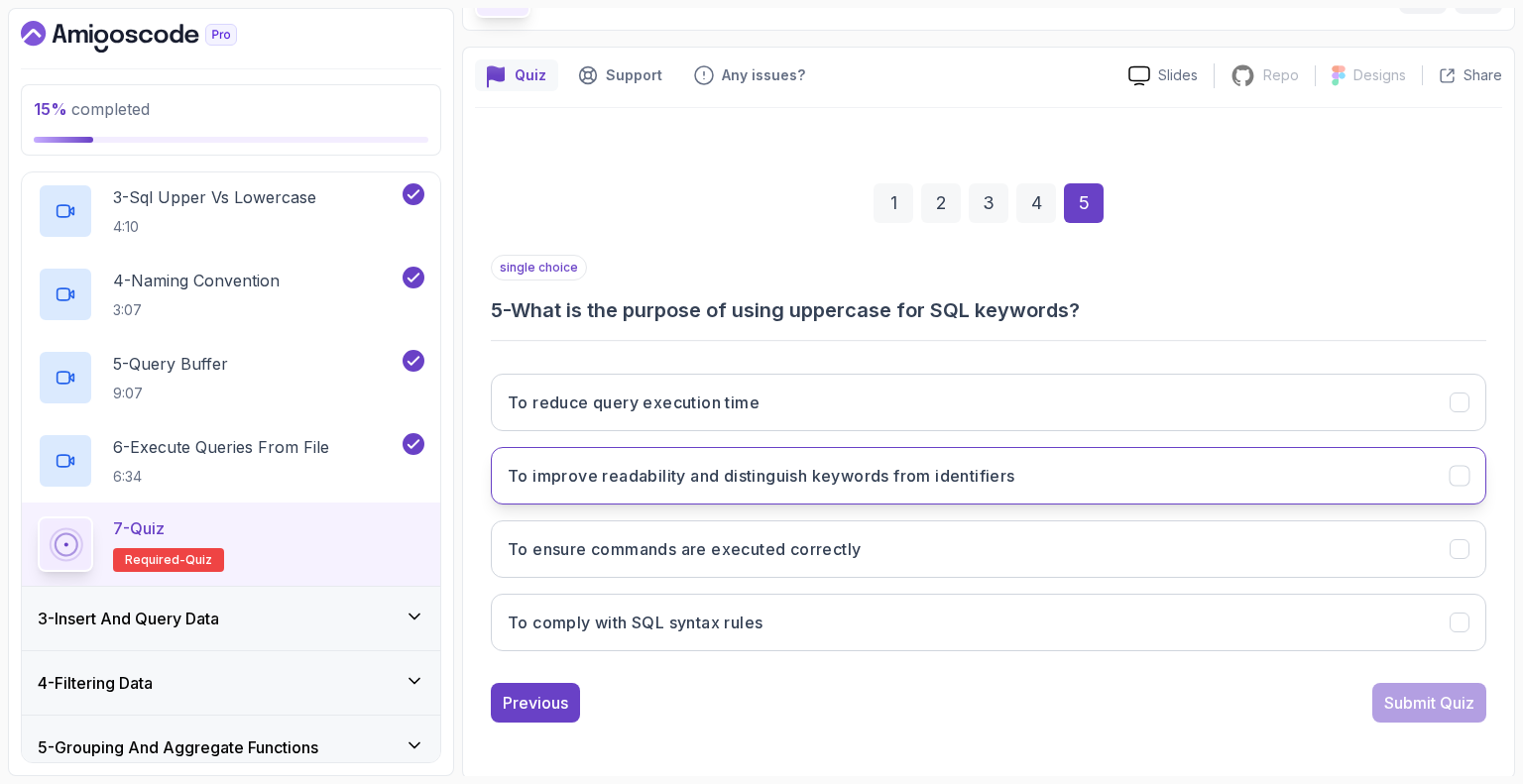 click on "To improve readability and distinguish keywords from identifiers" at bounding box center (762, 476) 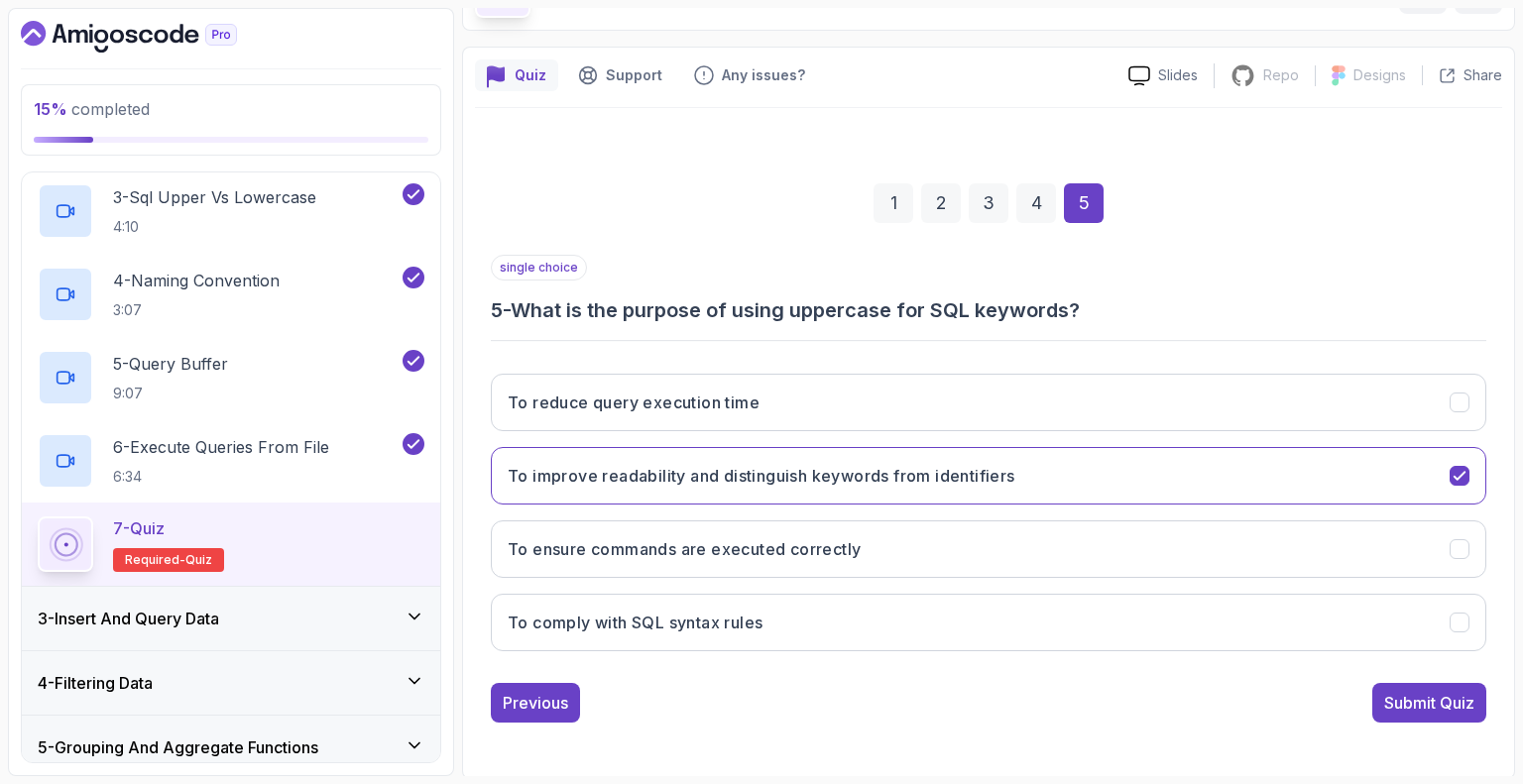 click on "Submit Quiz" at bounding box center (1429, 703) 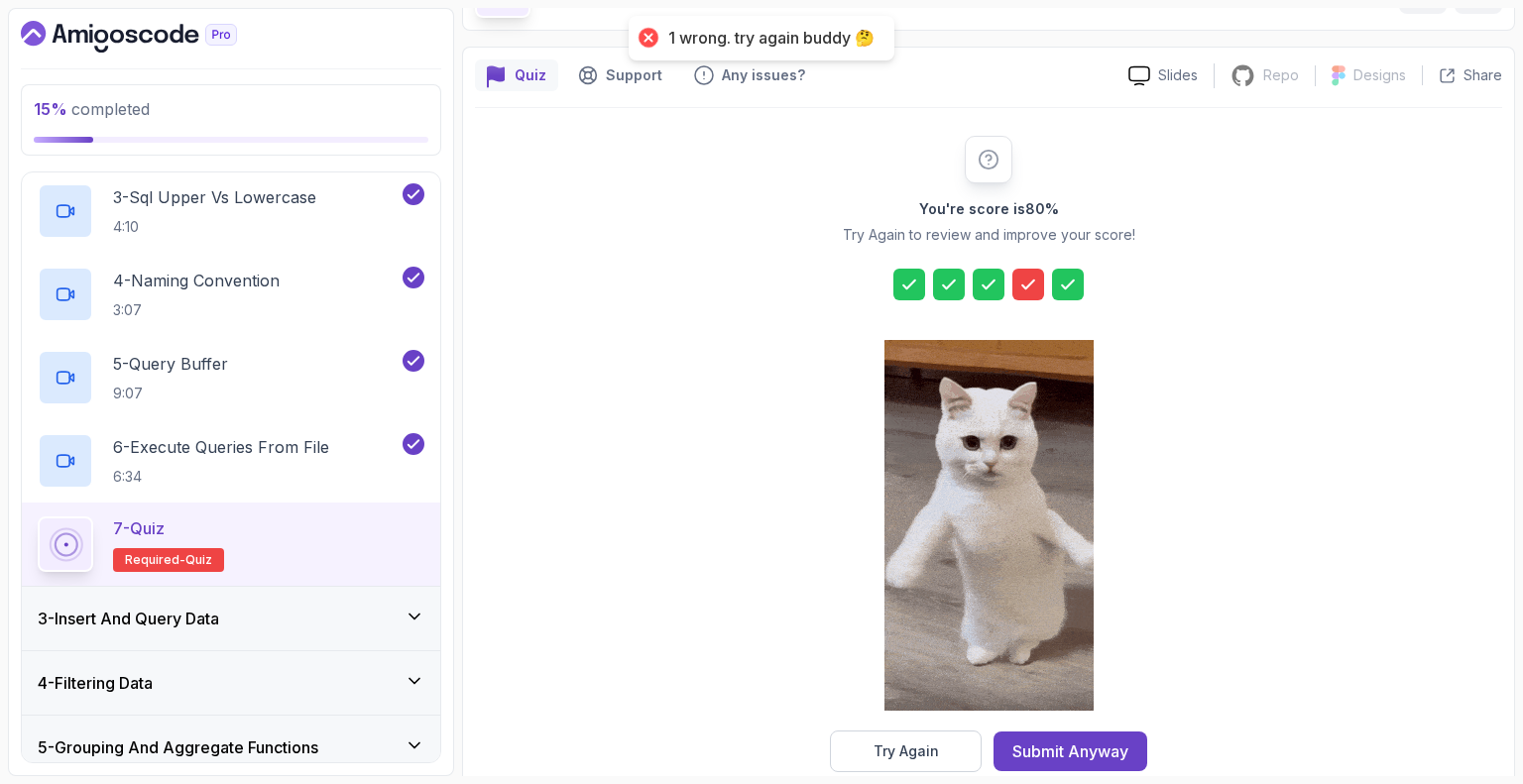 click 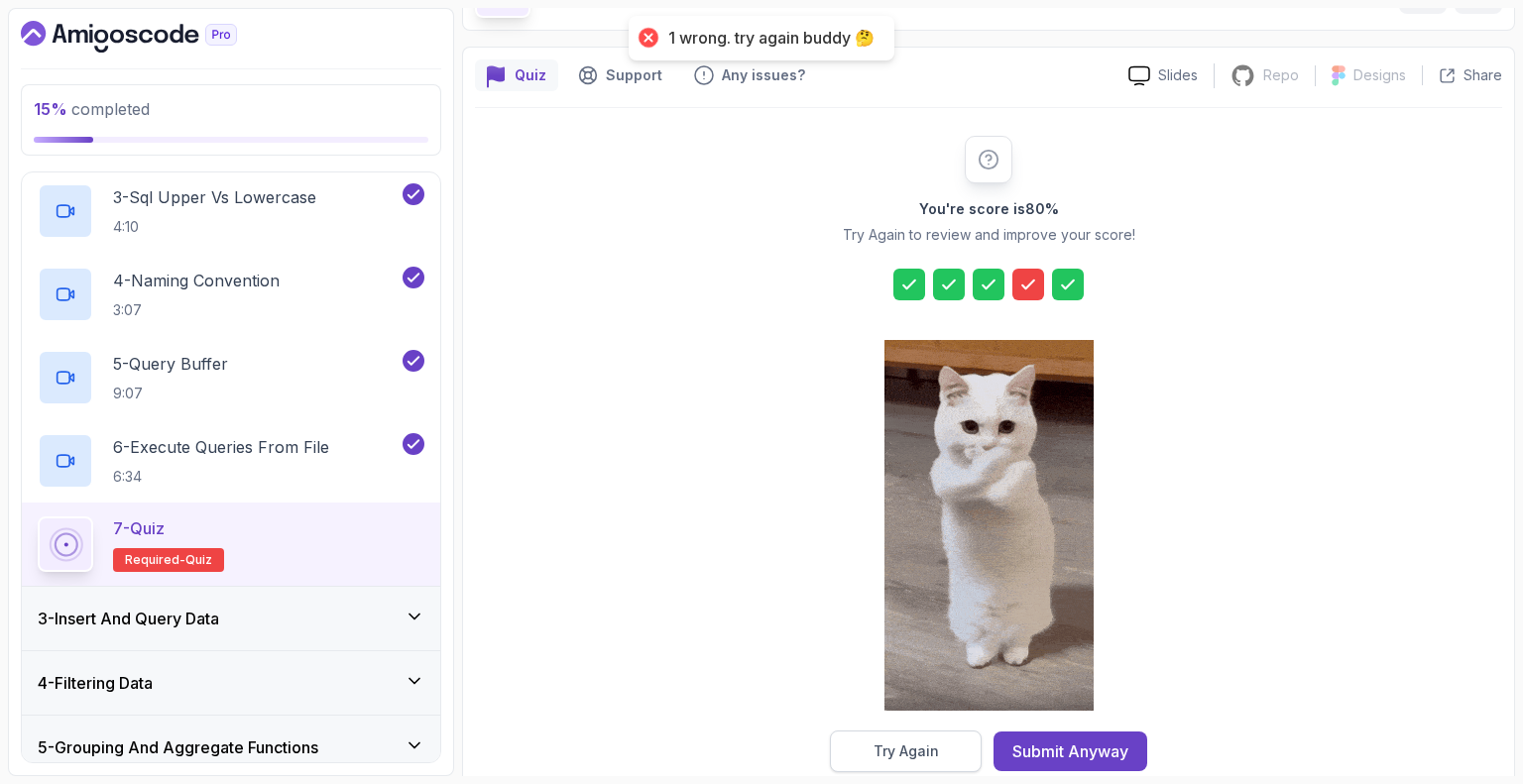 click on "Try Again" at bounding box center (905, 751) 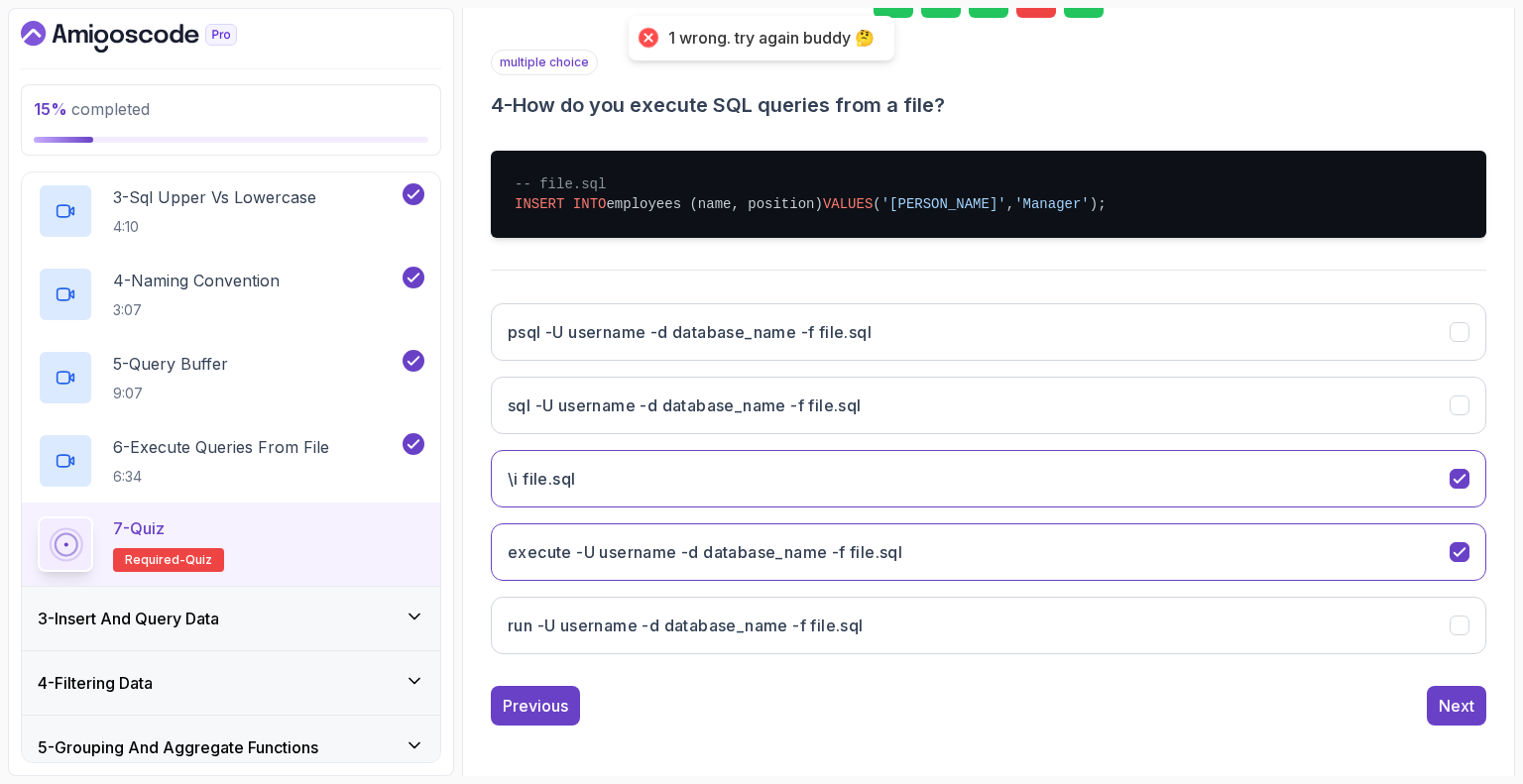 scroll, scrollTop: 337, scrollLeft: 0, axis: vertical 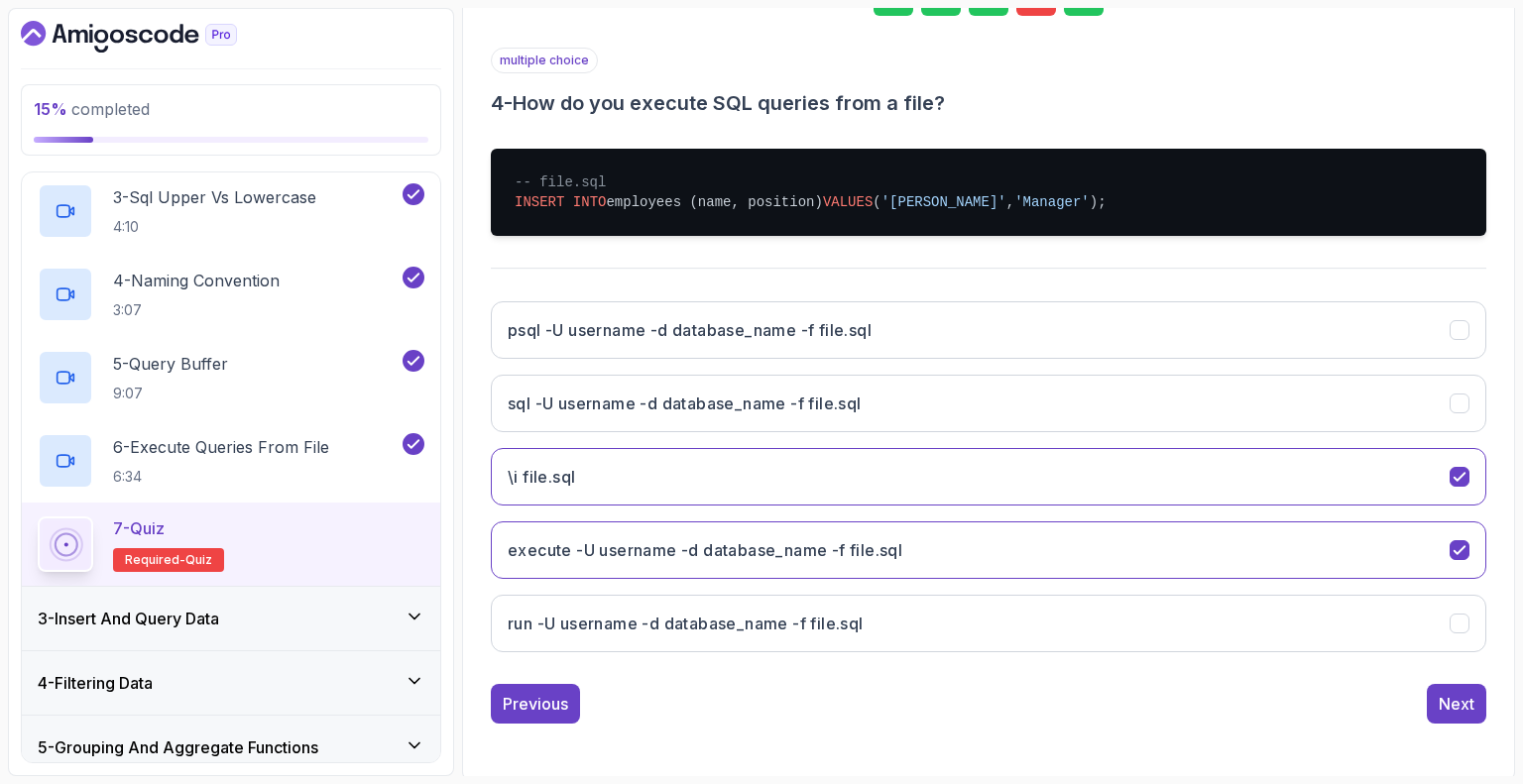 click on "psql -U username -d database_name -f file.sql sql -U username -d database_name -f file.sql \i file.sql execute -U username -d database_name -f file.sql run -U username -d database_name -f file.sql" at bounding box center (989, 477) 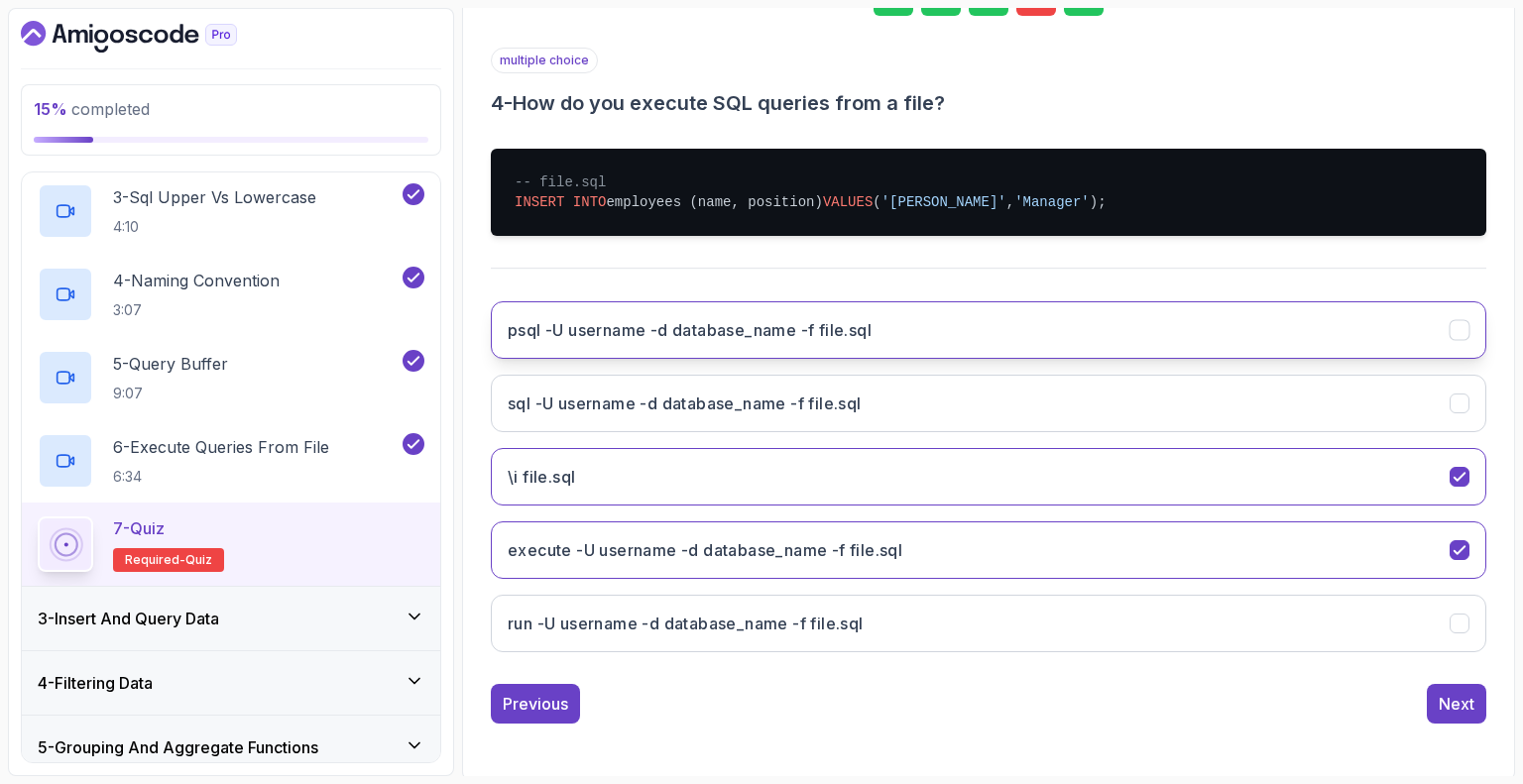 click on "psql -U username -d database_name -f file.sql" at bounding box center [989, 330] 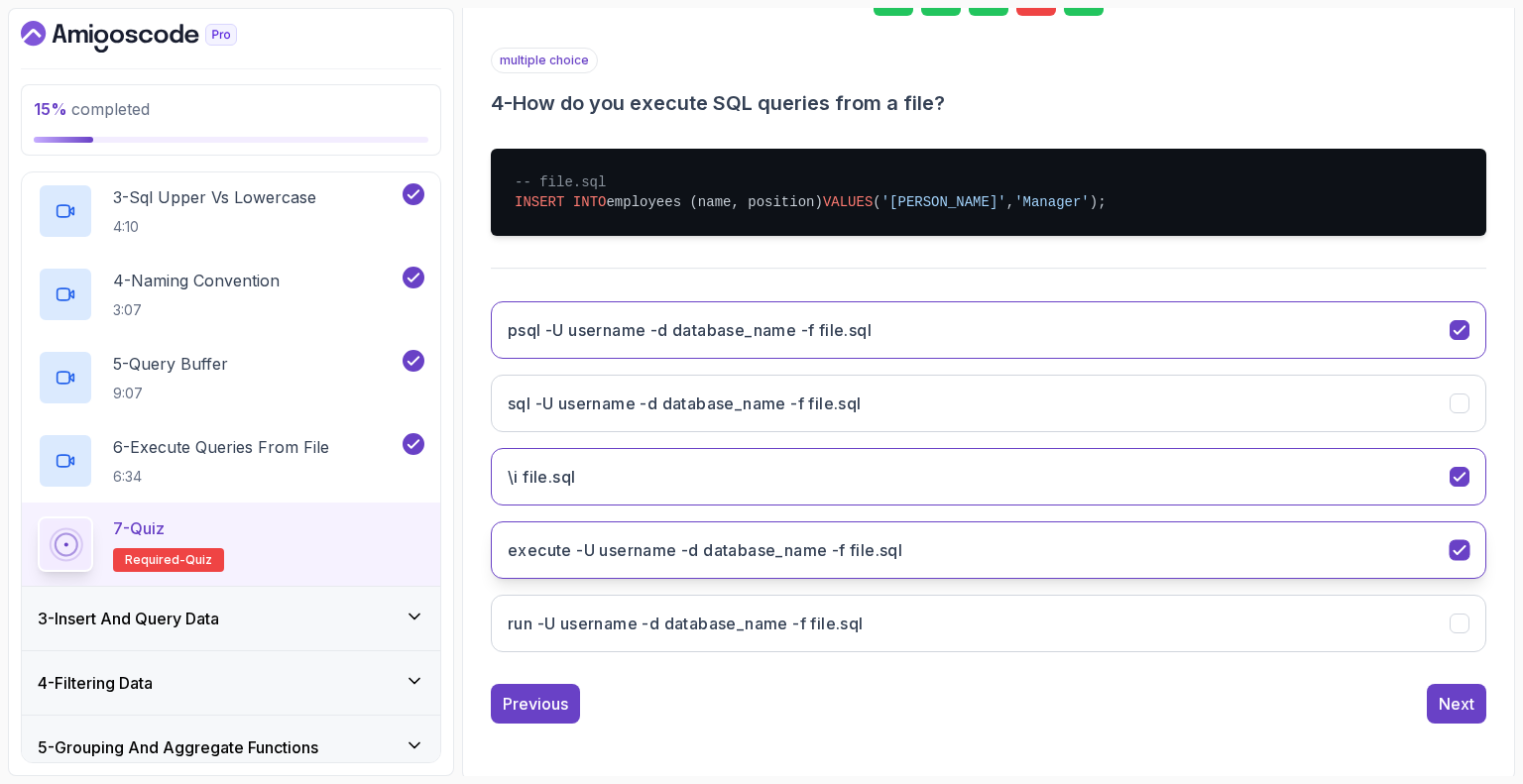 click on "execute -U username -d database_name -f file.sql" at bounding box center (705, 550) 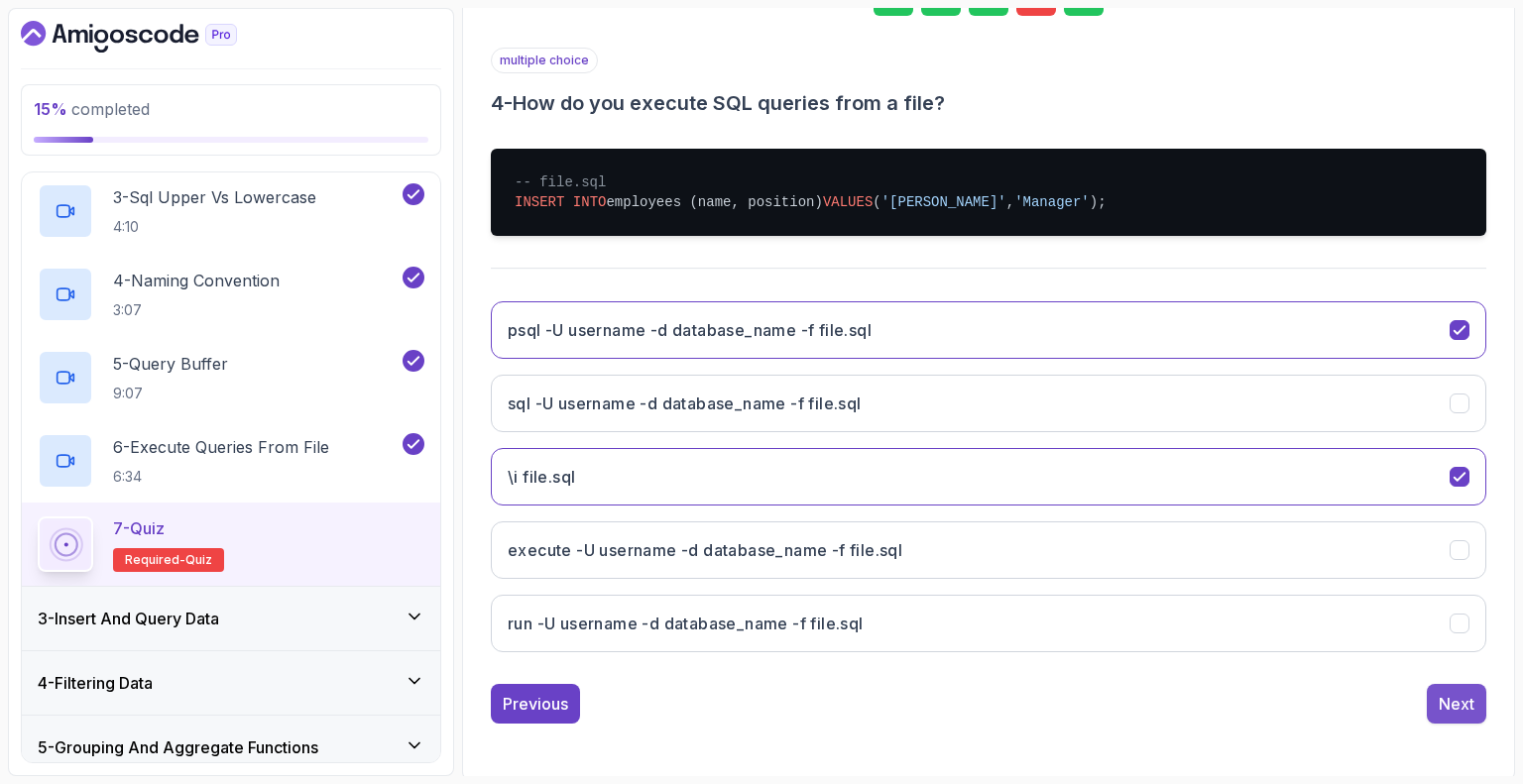 click on "Next" at bounding box center (1457, 704) 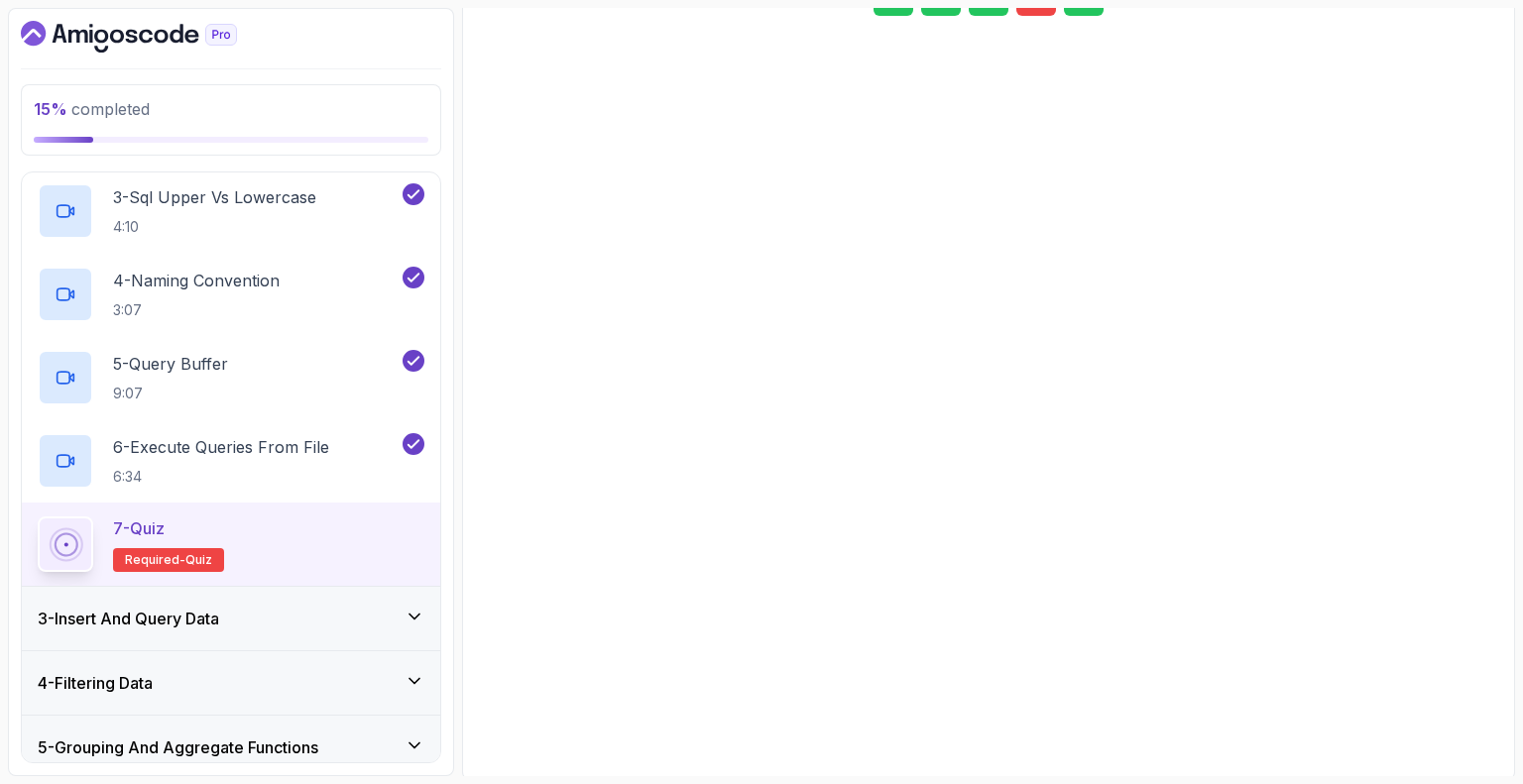 scroll, scrollTop: 130, scrollLeft: 0, axis: vertical 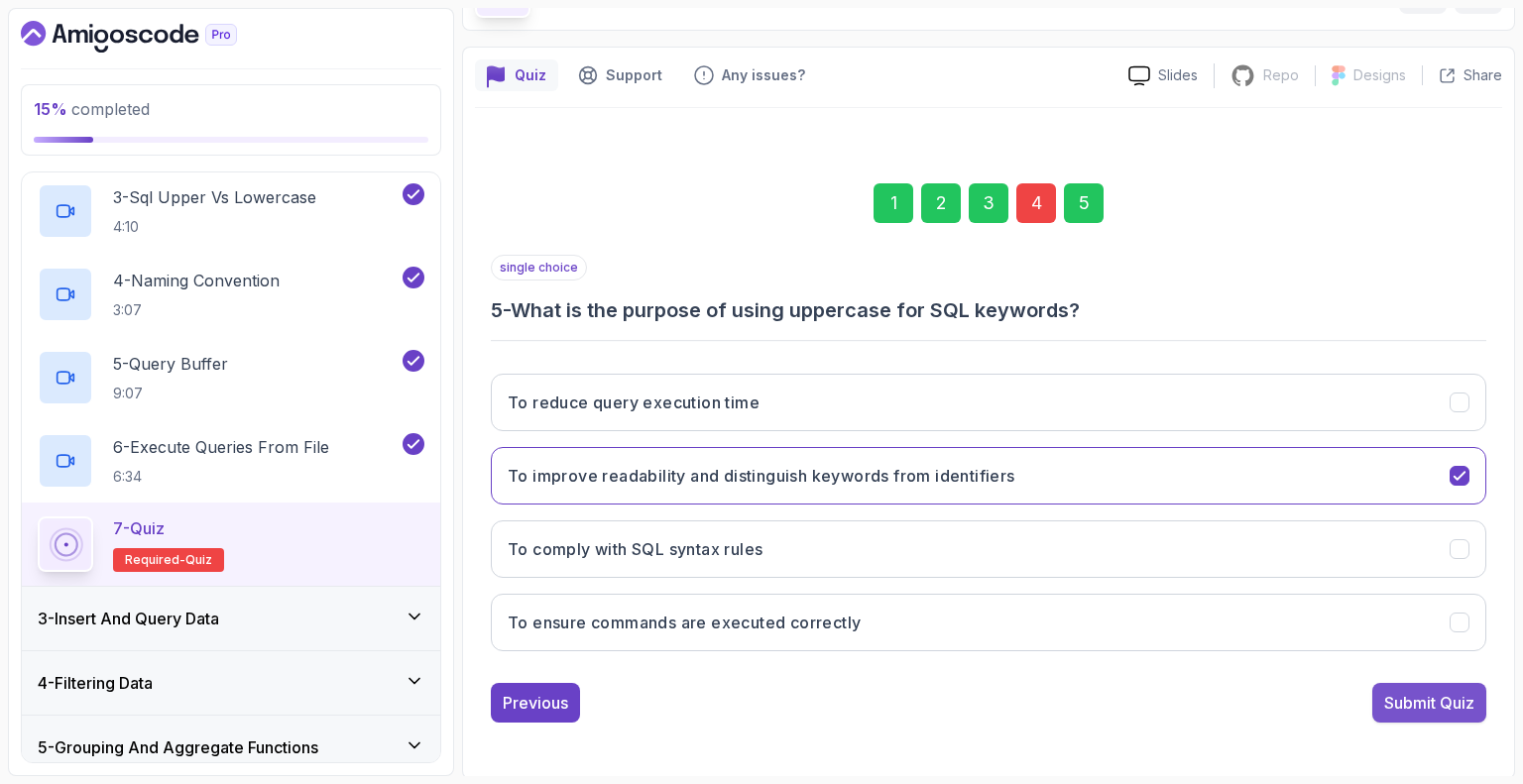 click on "Submit Quiz" at bounding box center (1429, 703) 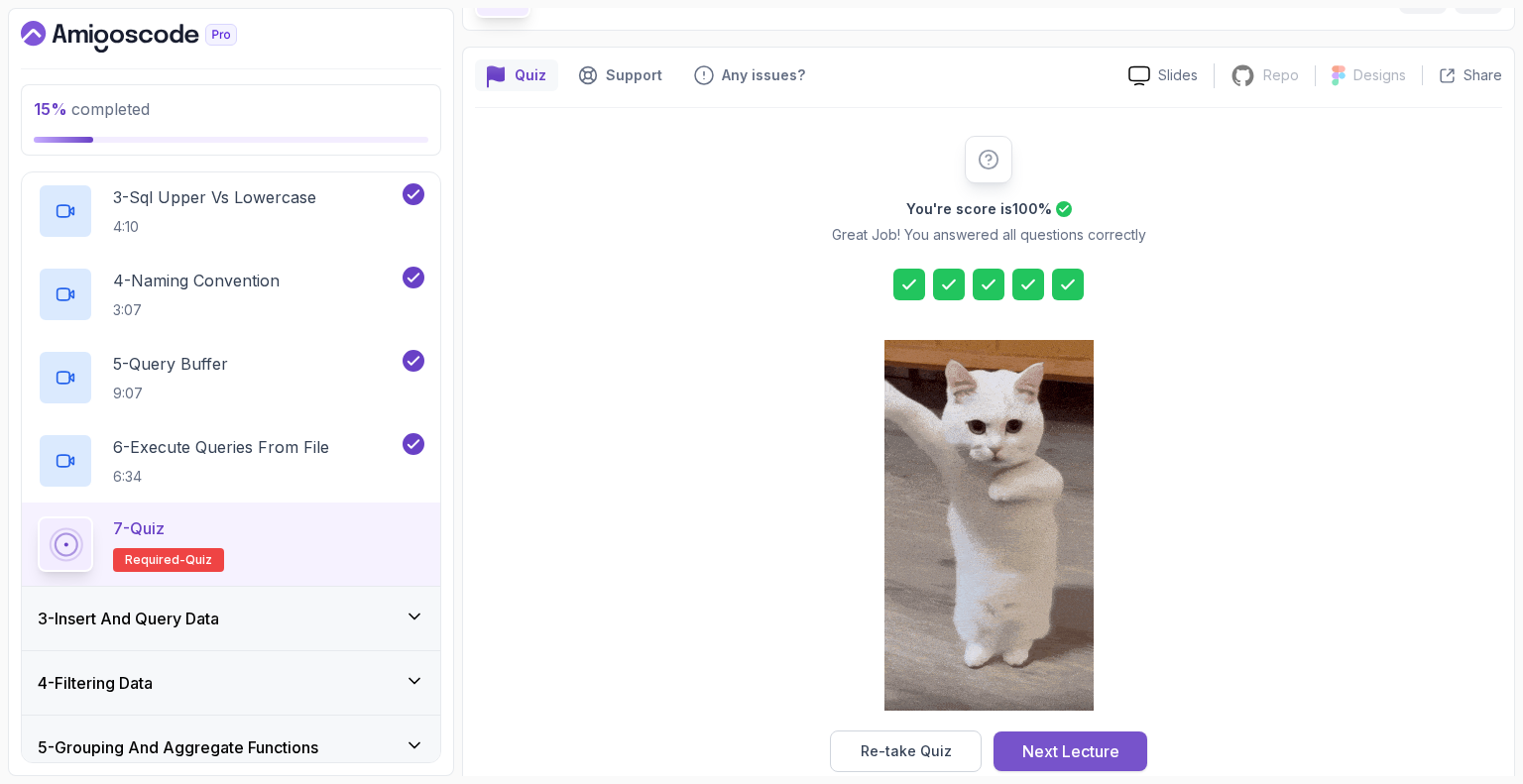 click on "Next Lecture" at bounding box center (1071, 751) 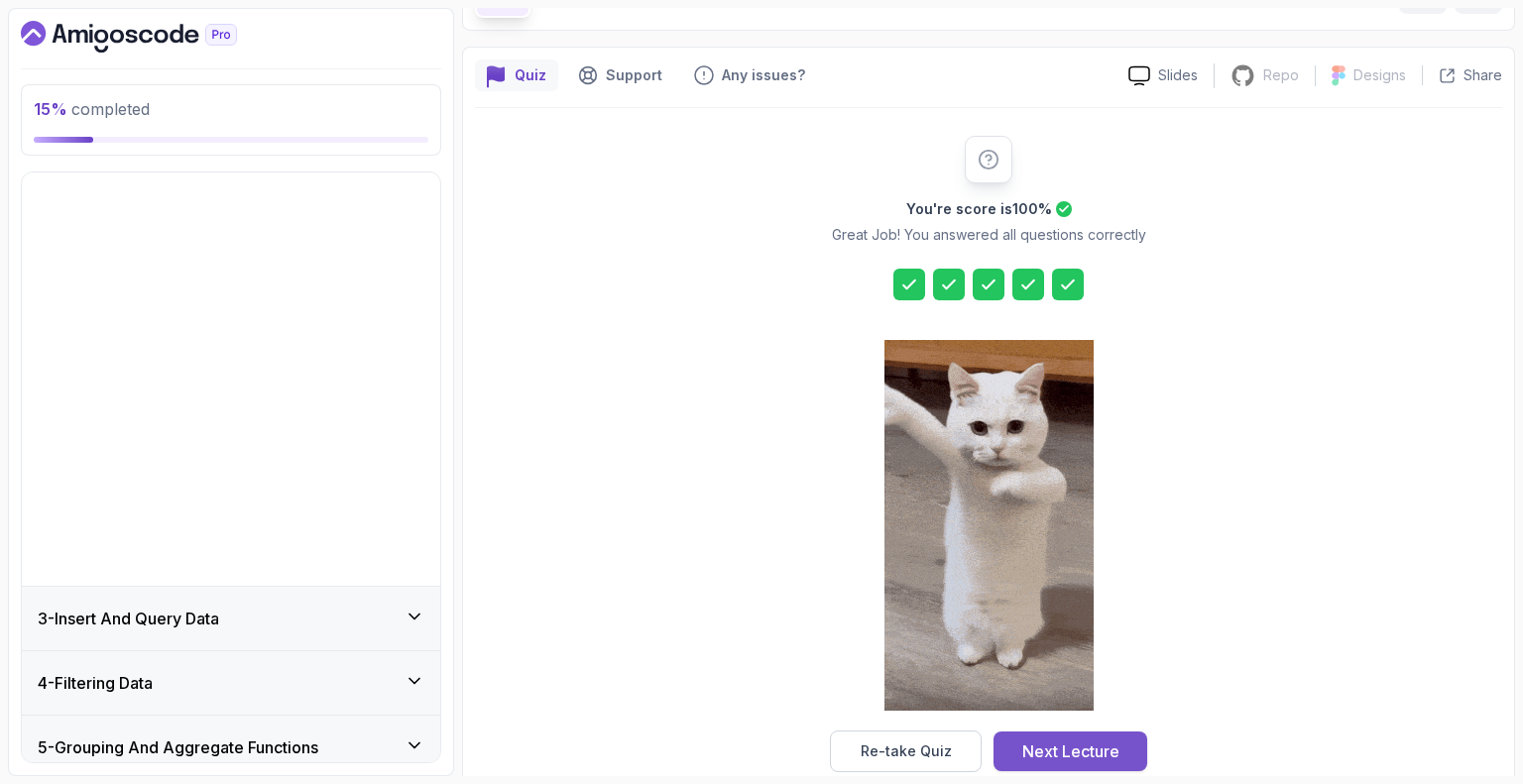 scroll, scrollTop: 115, scrollLeft: 0, axis: vertical 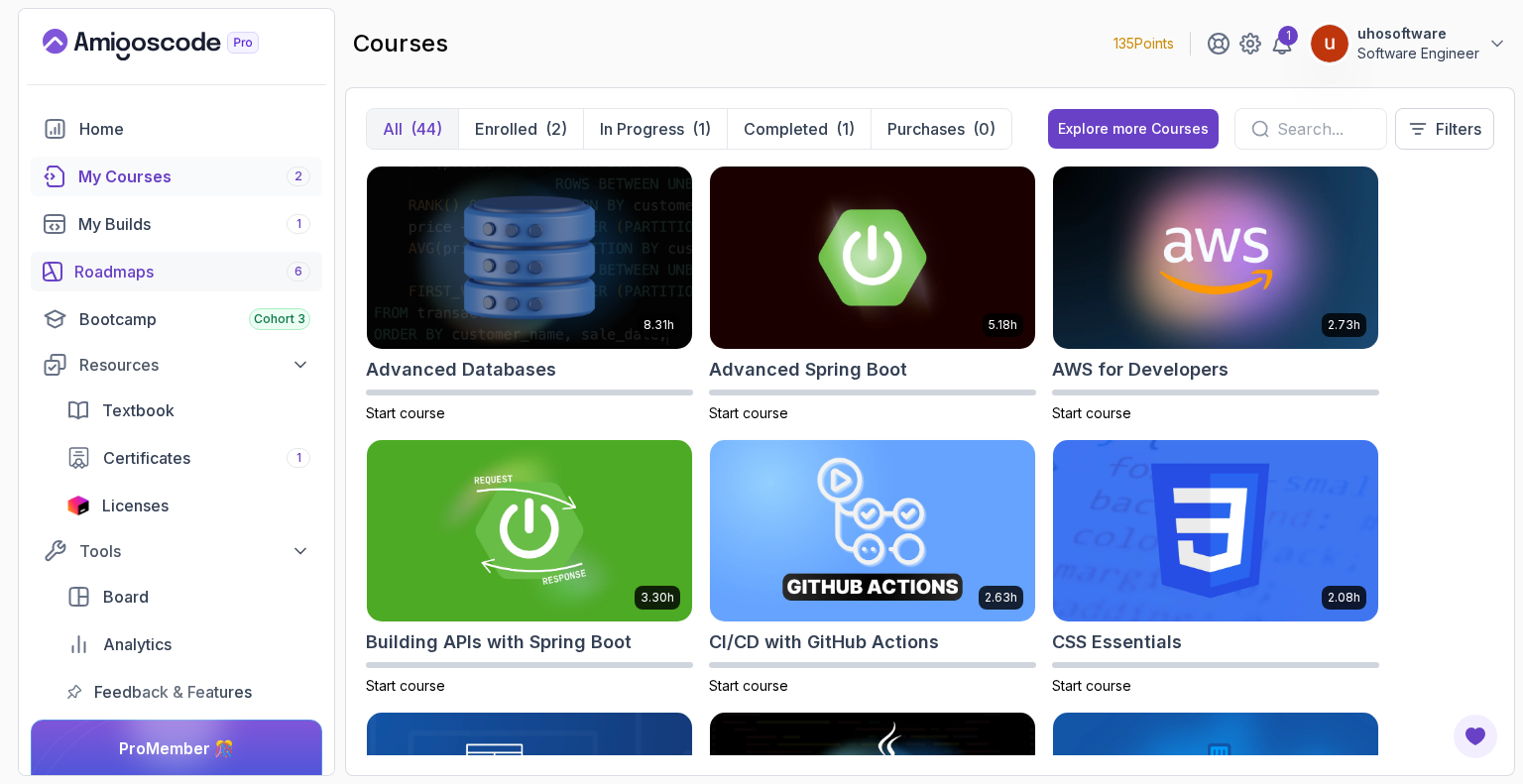 click on "Roadmaps 6" at bounding box center (192, 272) 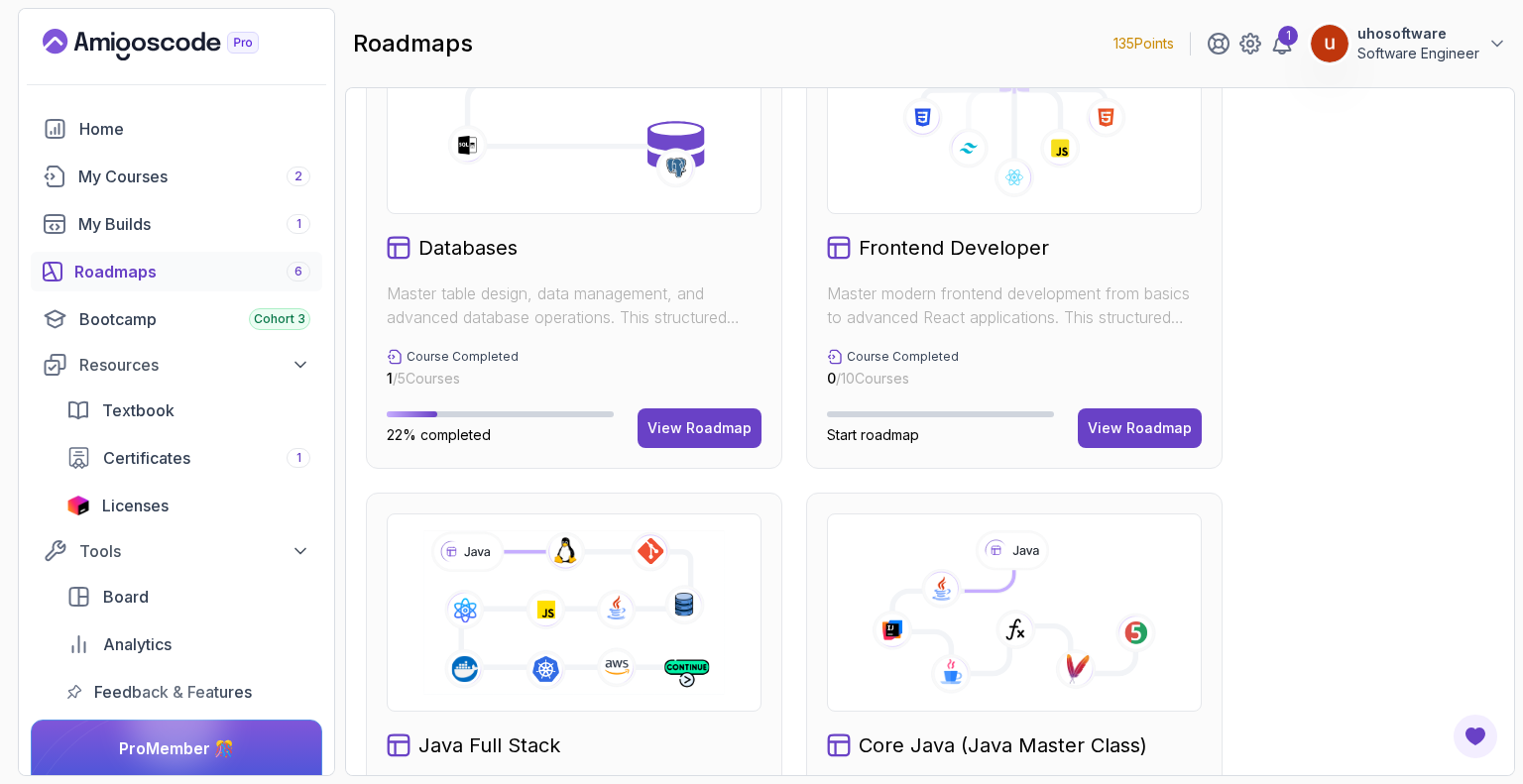 scroll, scrollTop: 297, scrollLeft: 0, axis: vertical 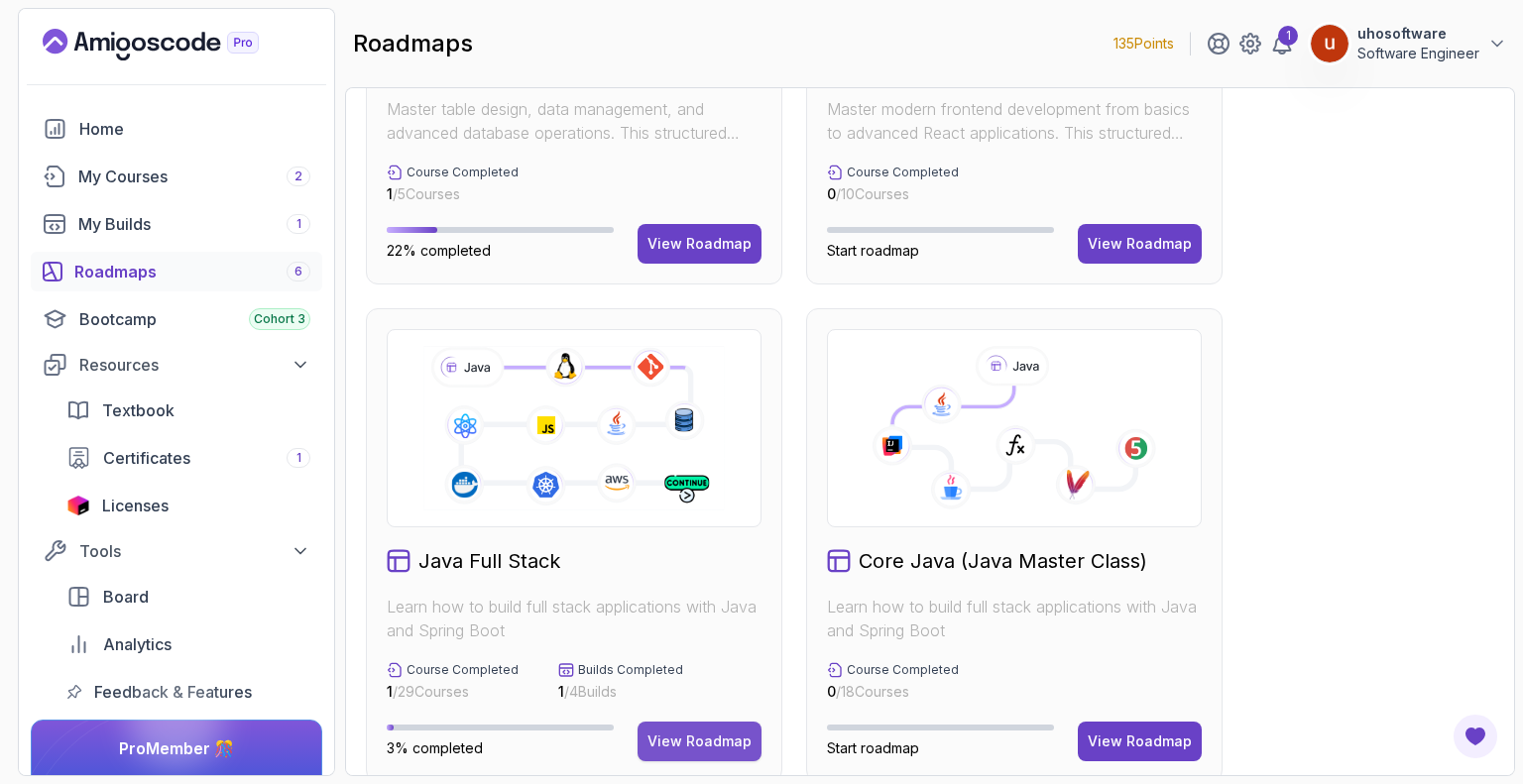 click on "View Roadmap" at bounding box center [699, 741] 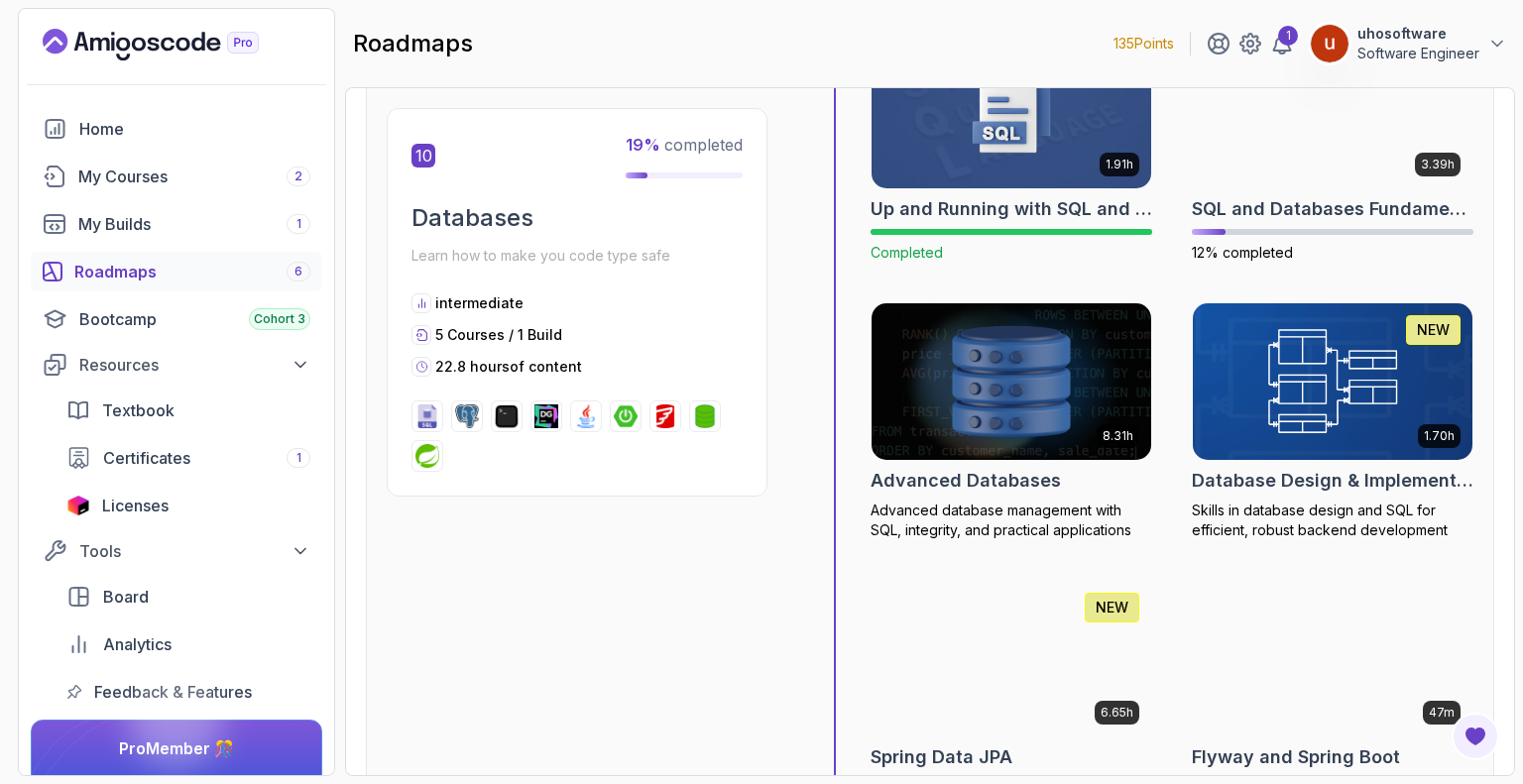 scroll, scrollTop: 4381, scrollLeft: 0, axis: vertical 